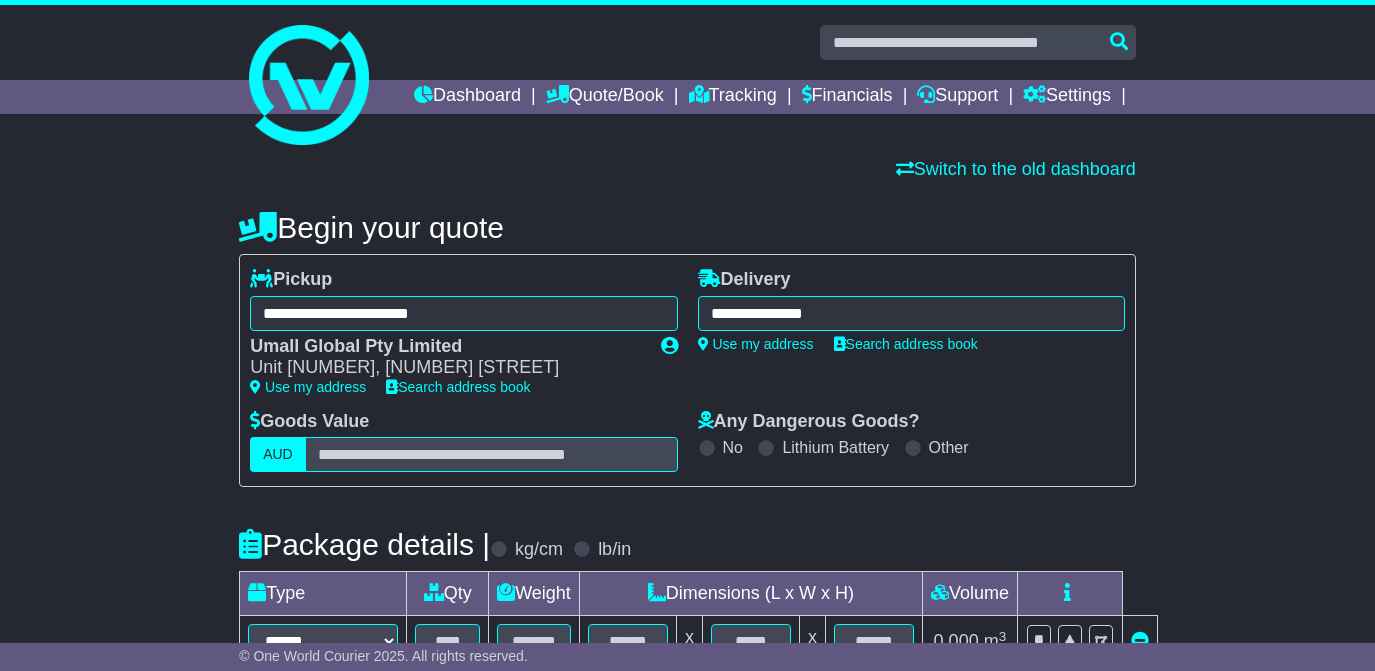 scroll, scrollTop: 272, scrollLeft: 0, axis: vertical 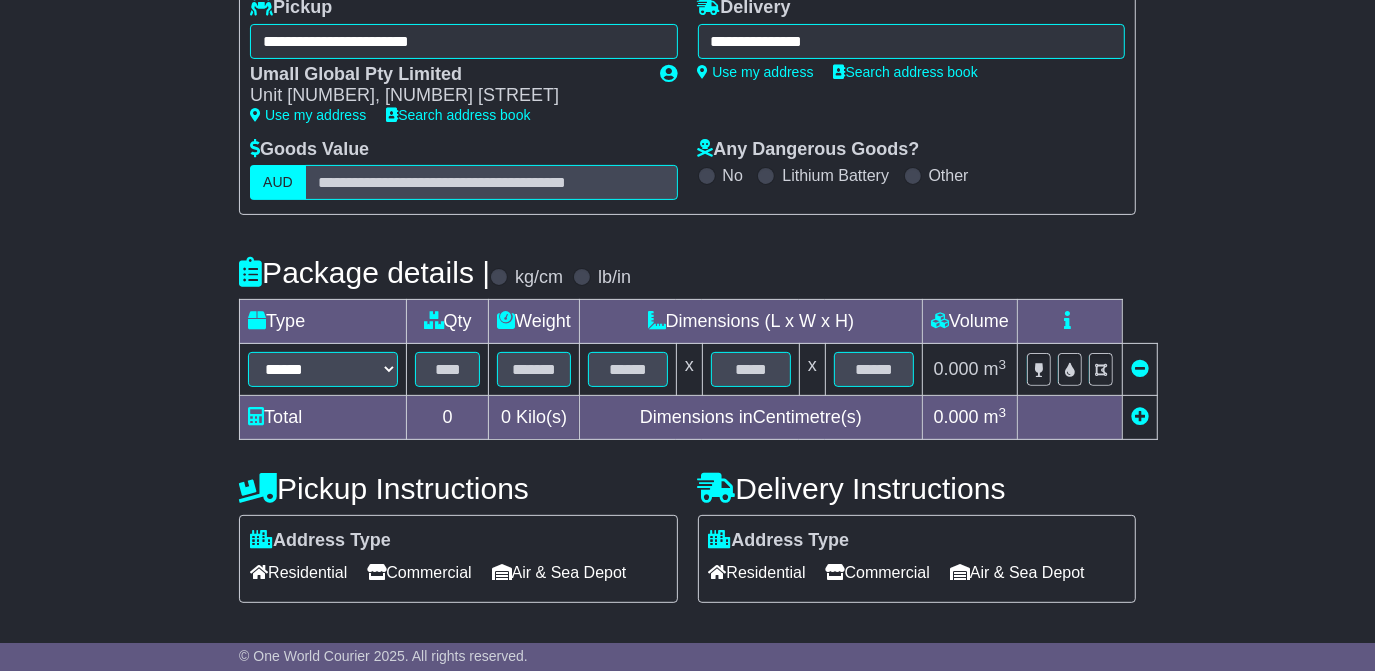 click on "Total" at bounding box center (323, 418) 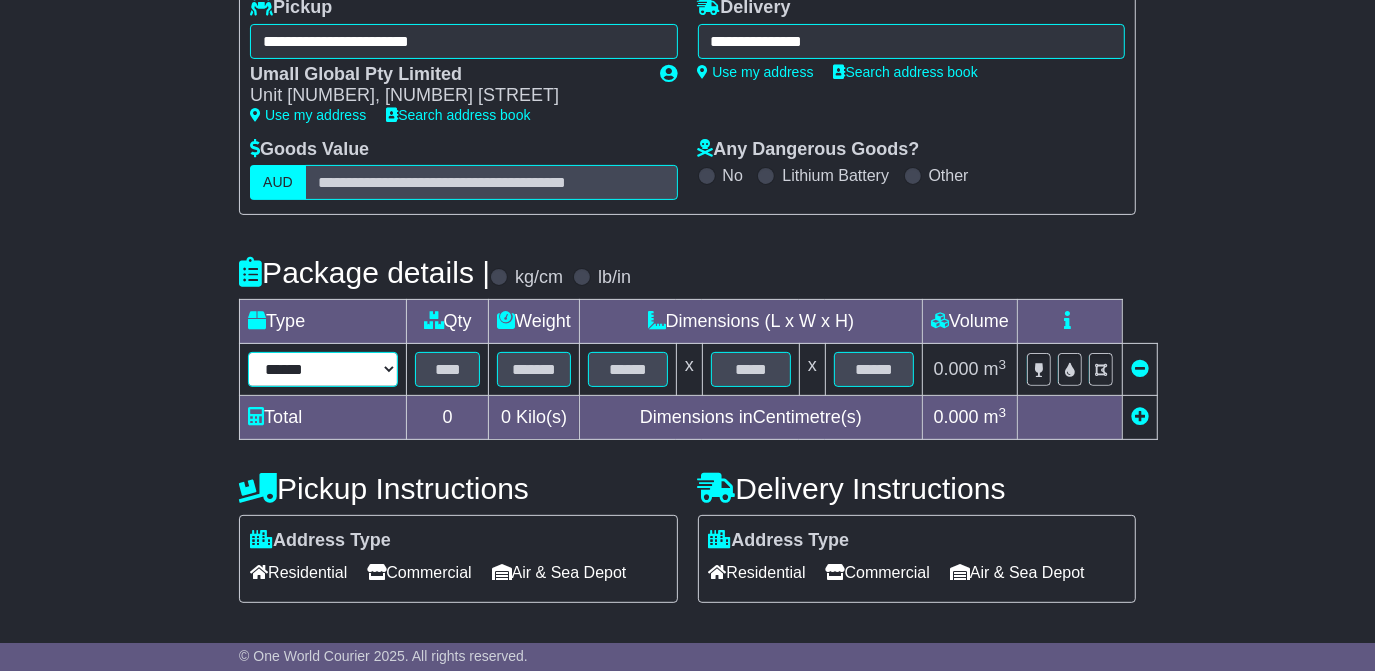 click on "****** ****** *** ******** ***** **** **** ****** *** *******" at bounding box center (323, 369) 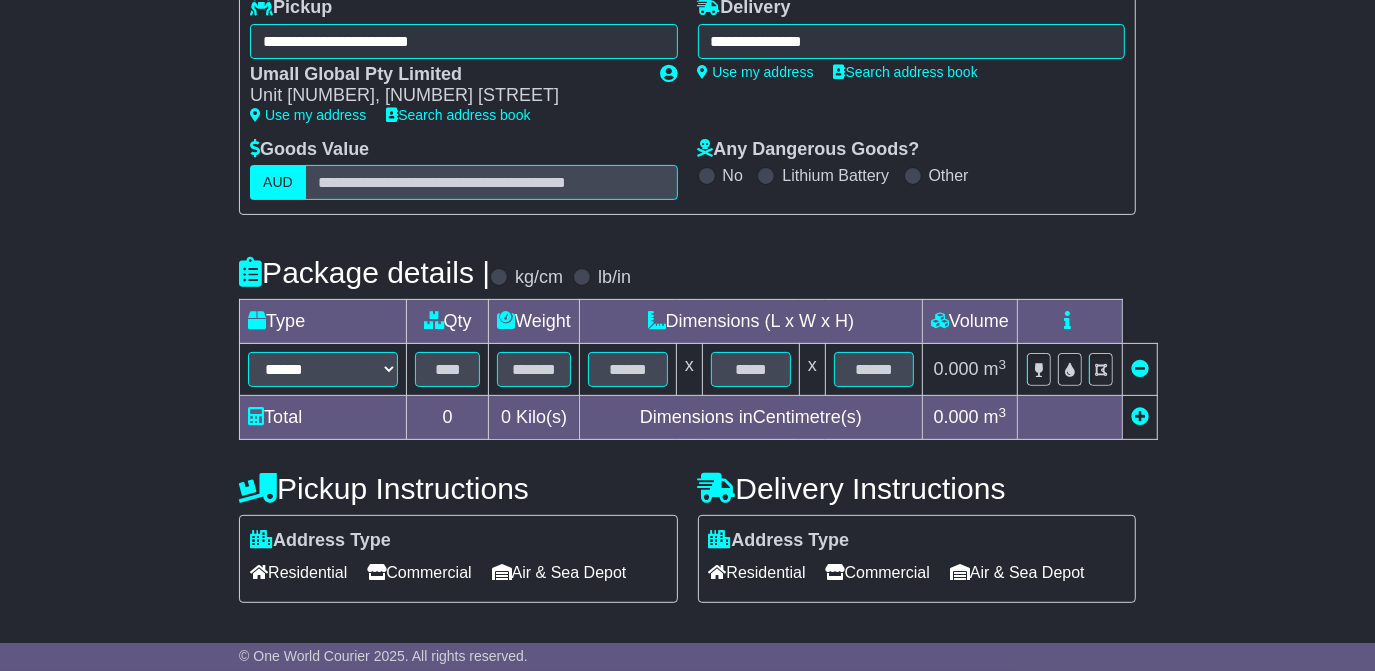 click on "**********" at bounding box center (687, 354) 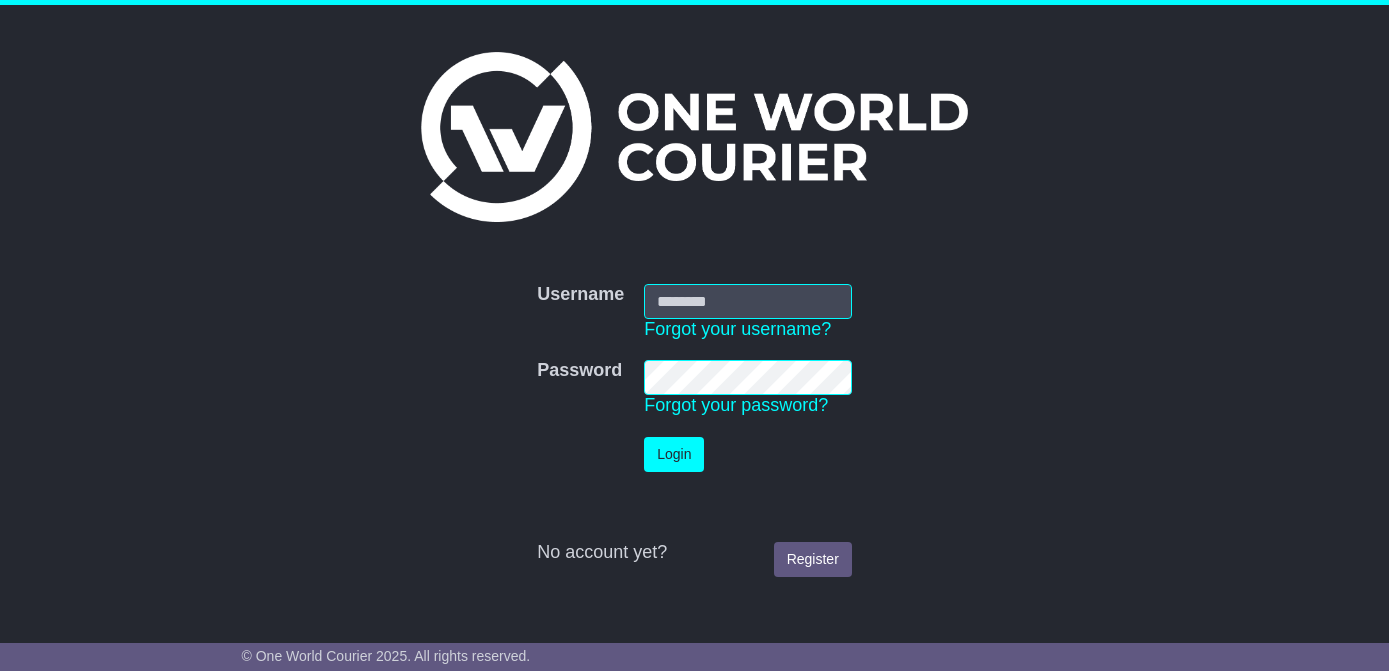 scroll, scrollTop: 0, scrollLeft: 0, axis: both 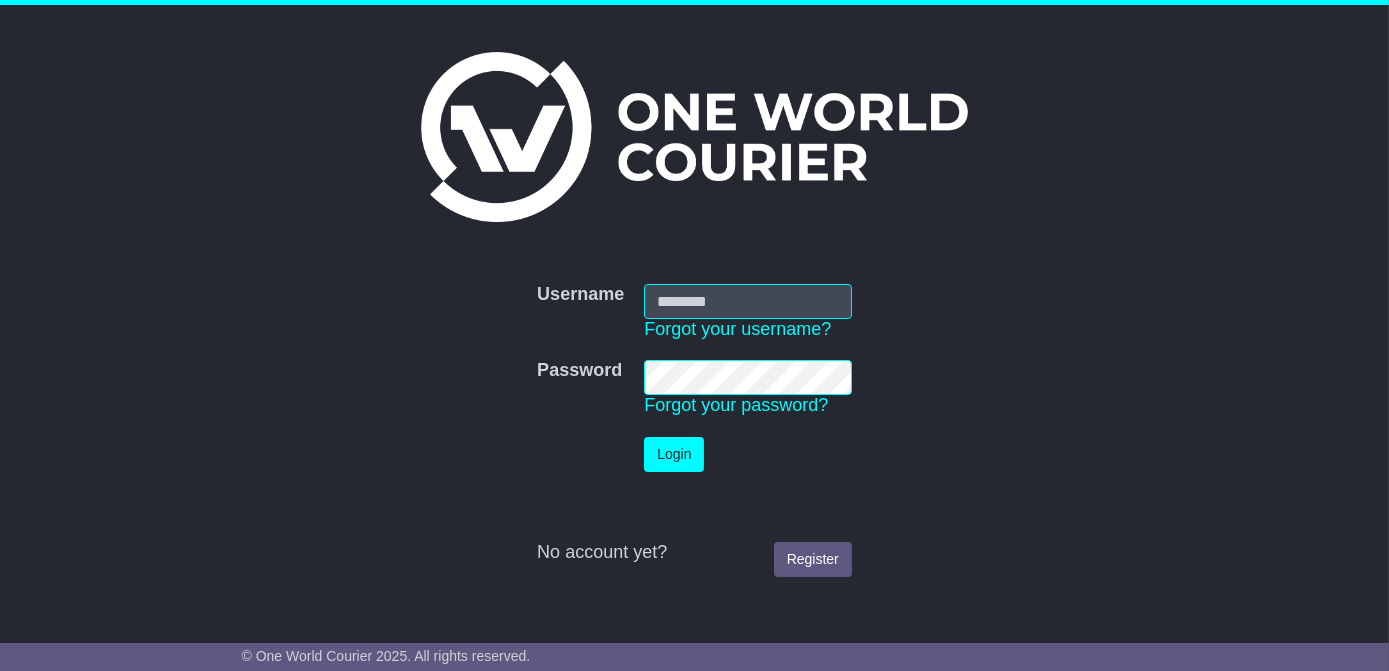 type on "**********" 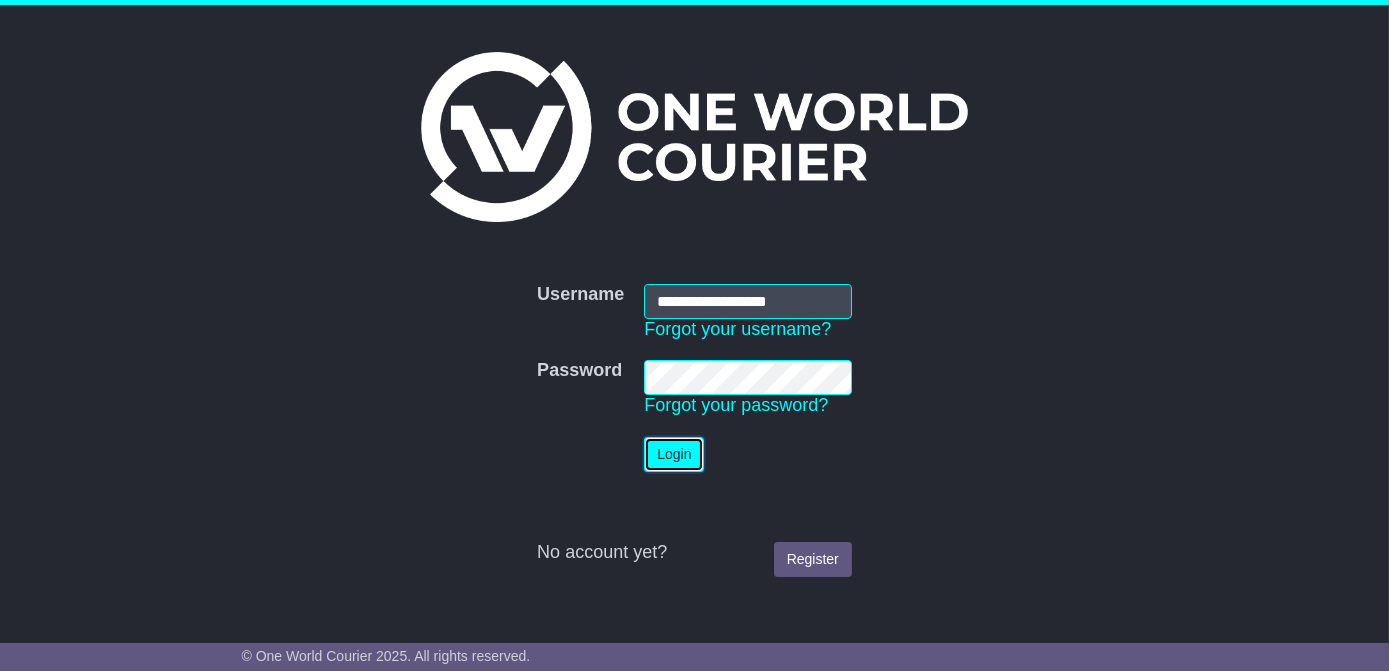 click on "Login" at bounding box center (674, 454) 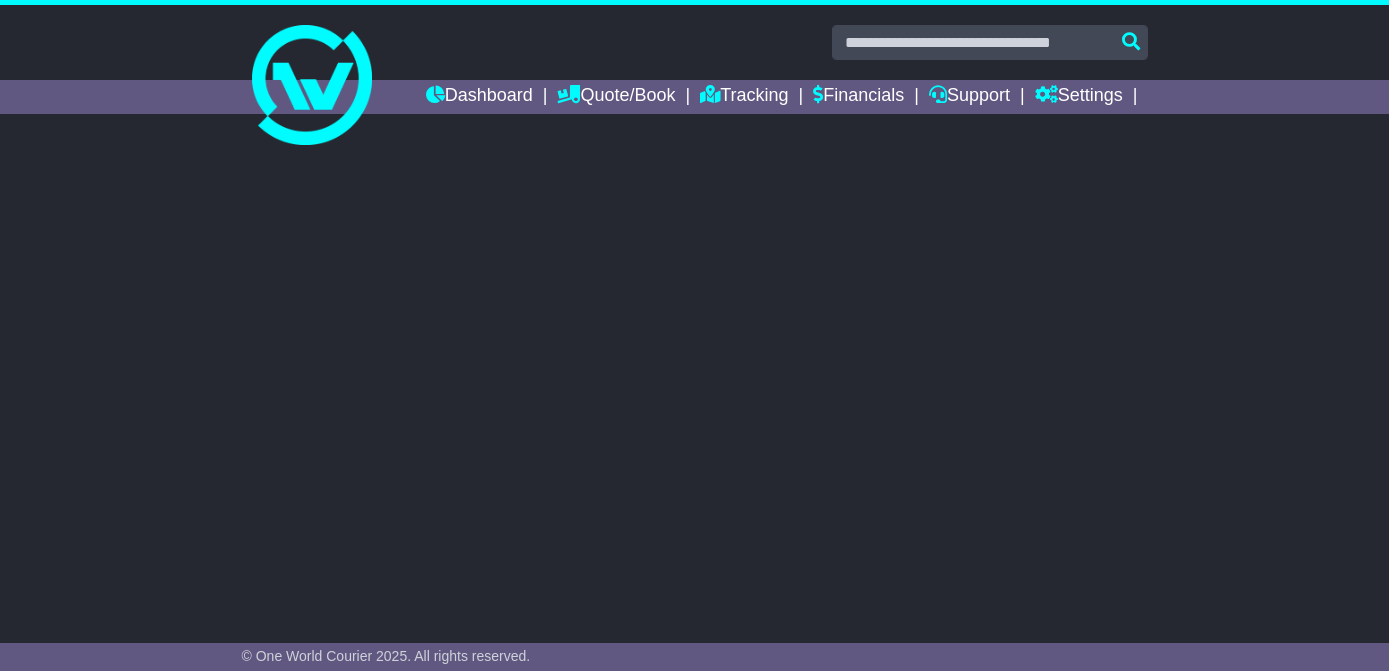 scroll, scrollTop: 0, scrollLeft: 0, axis: both 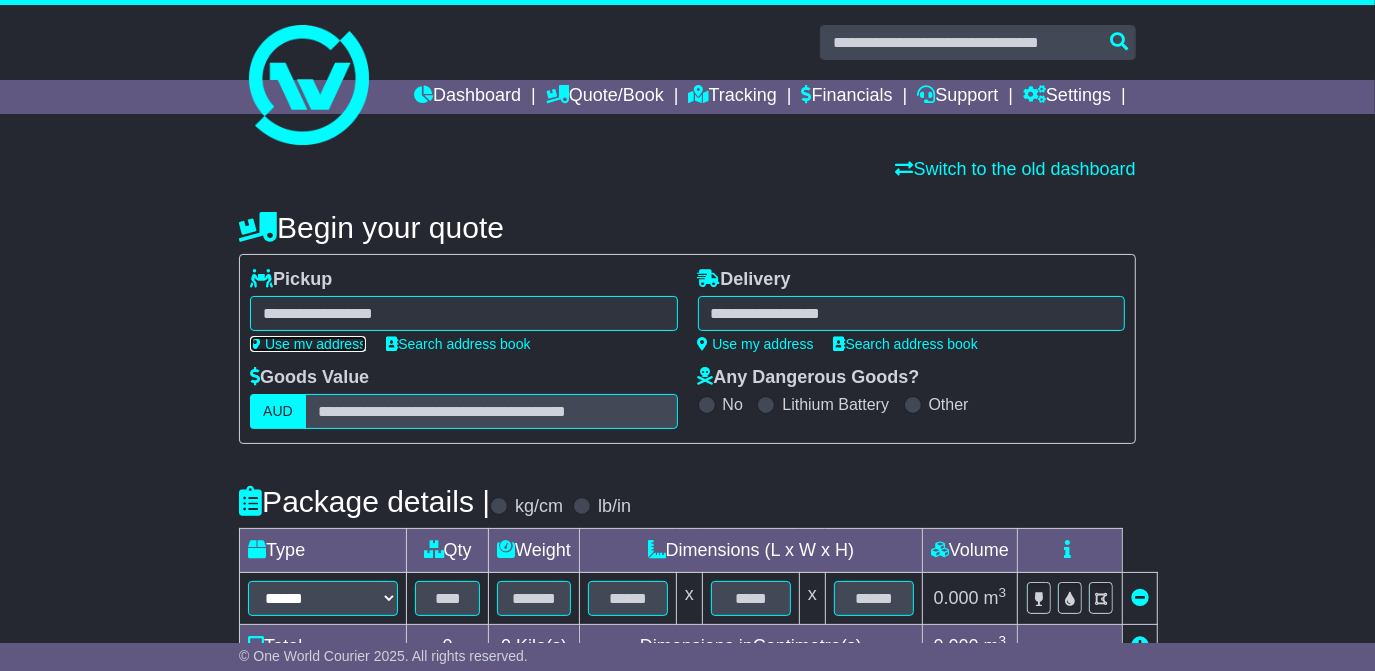 click on "Use my address" at bounding box center [308, 344] 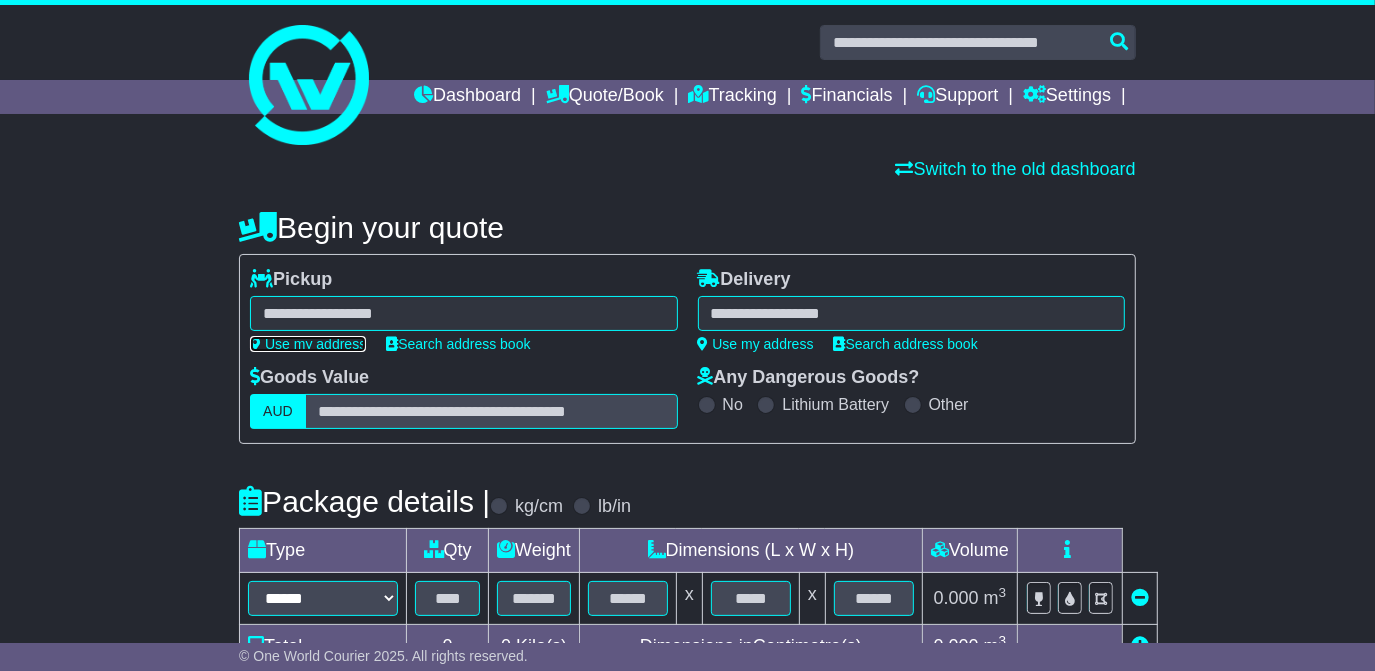 type on "**********" 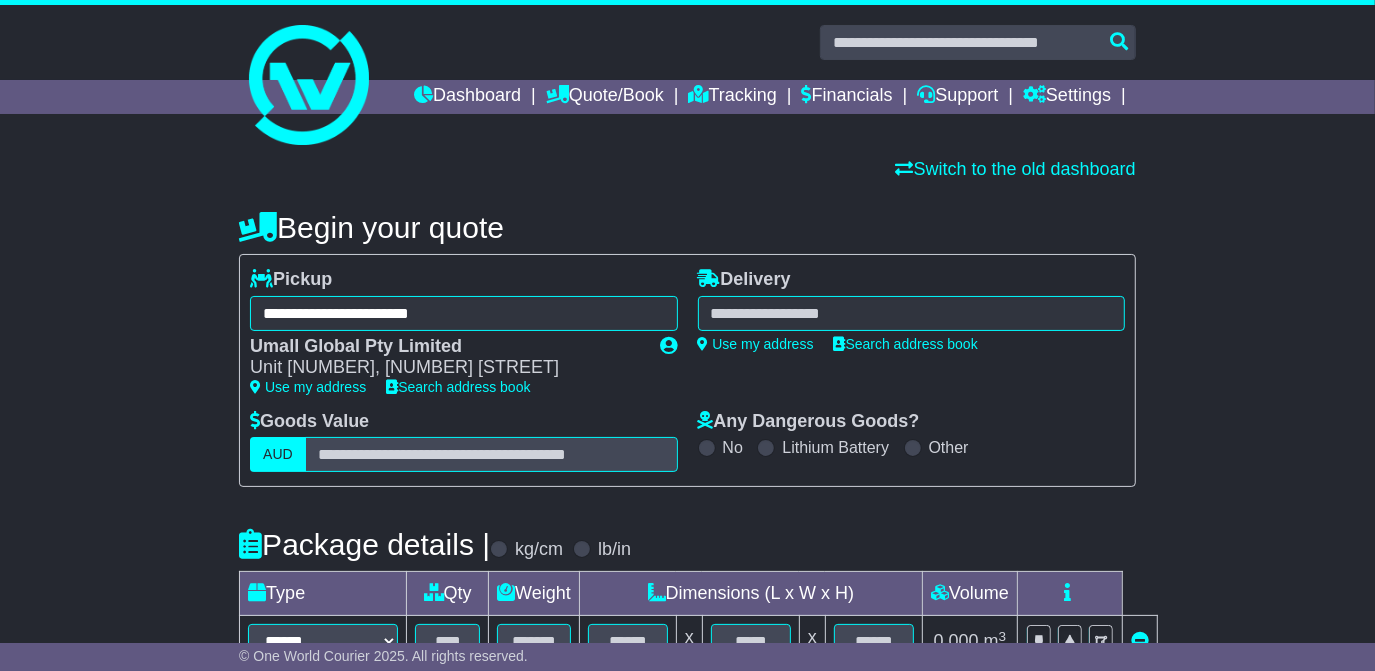 click at bounding box center (911, 313) 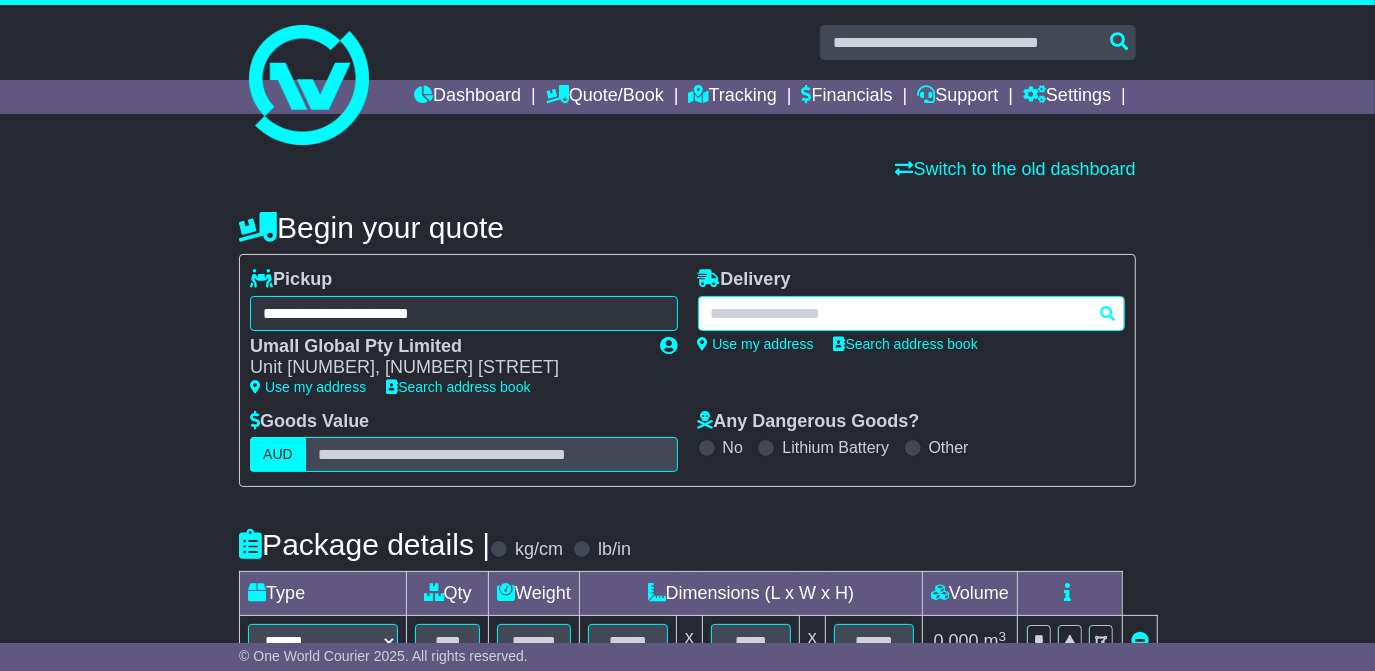 paste on "*********" 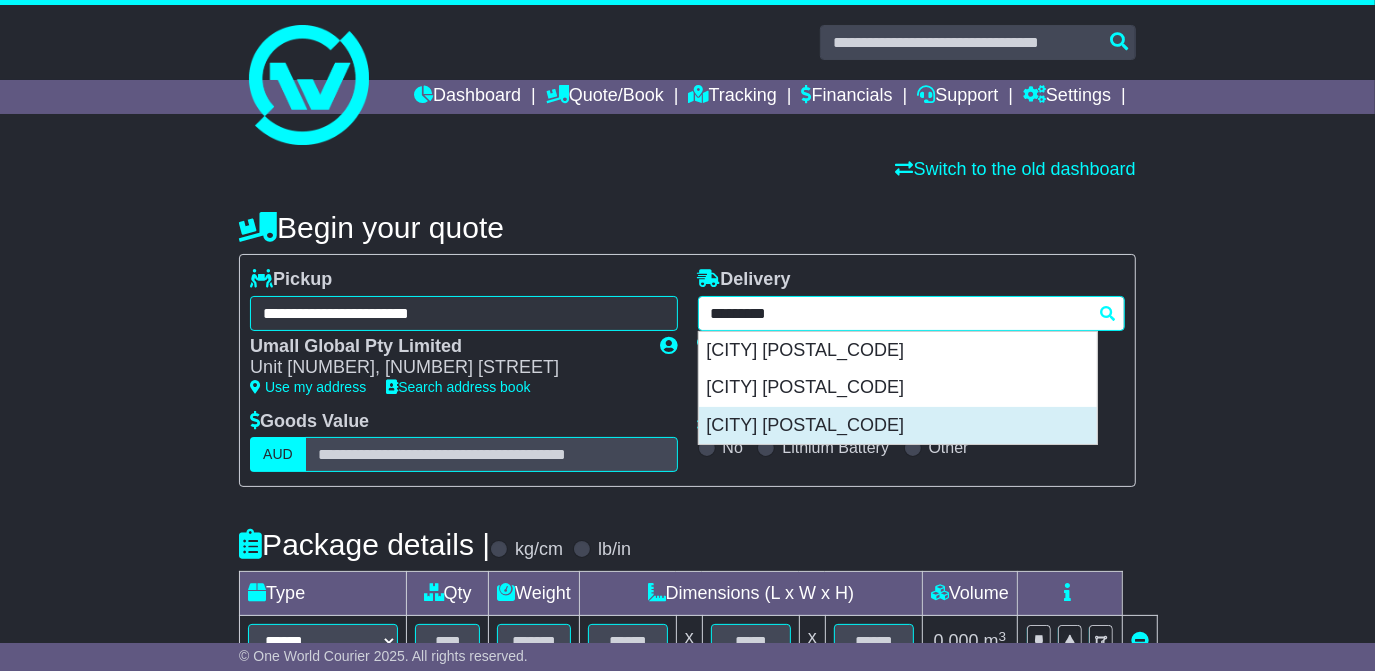 click on "[CITY] [POSTAL_CODE]" at bounding box center (898, 426) 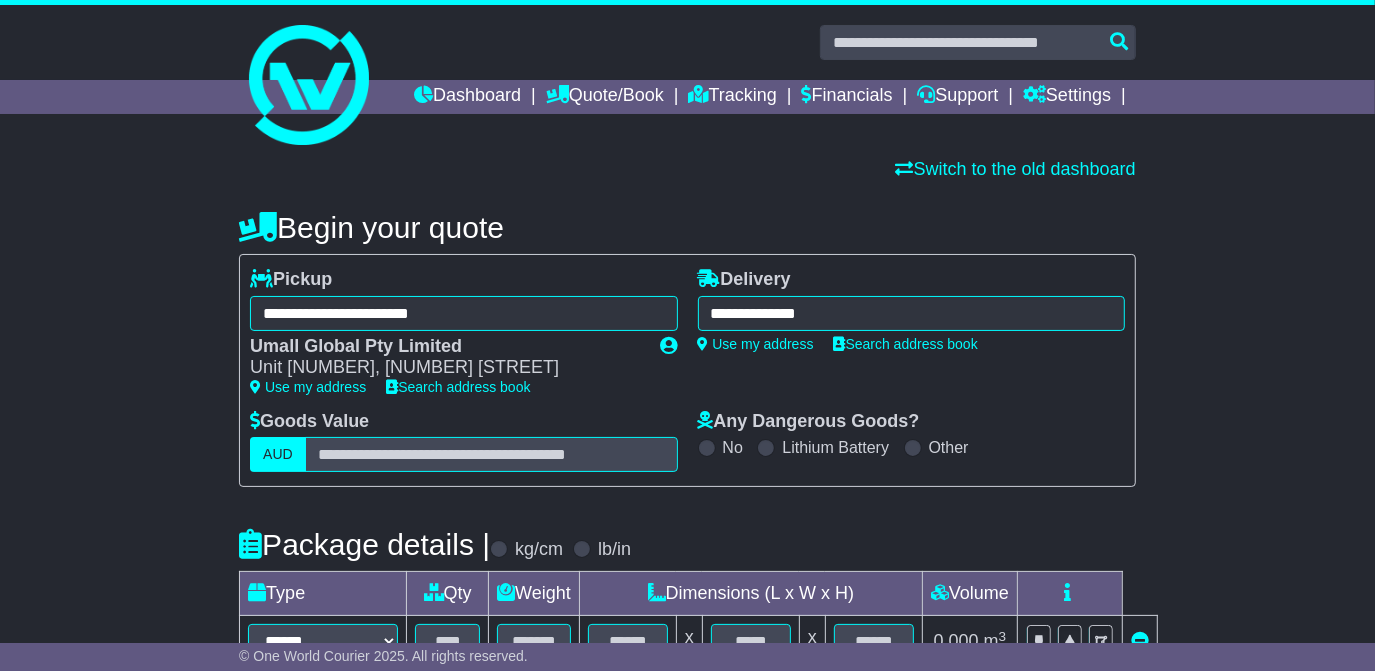 type on "**********" 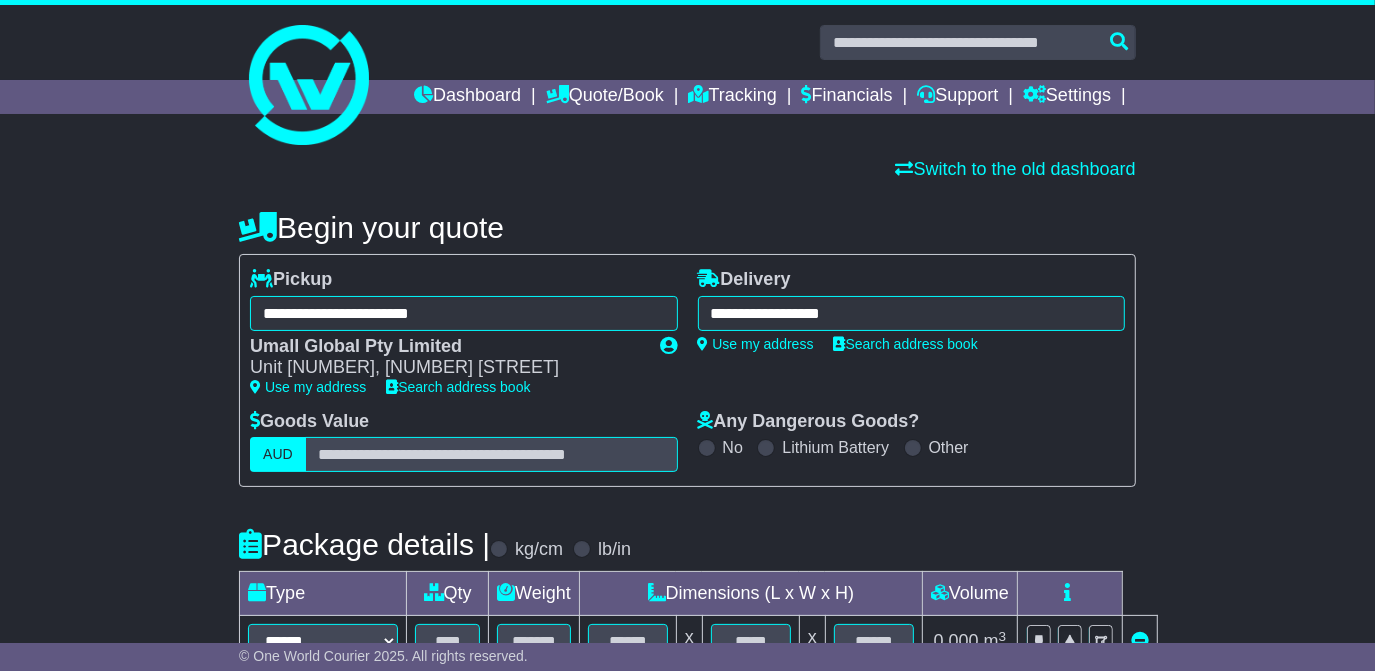 scroll, scrollTop: 272, scrollLeft: 0, axis: vertical 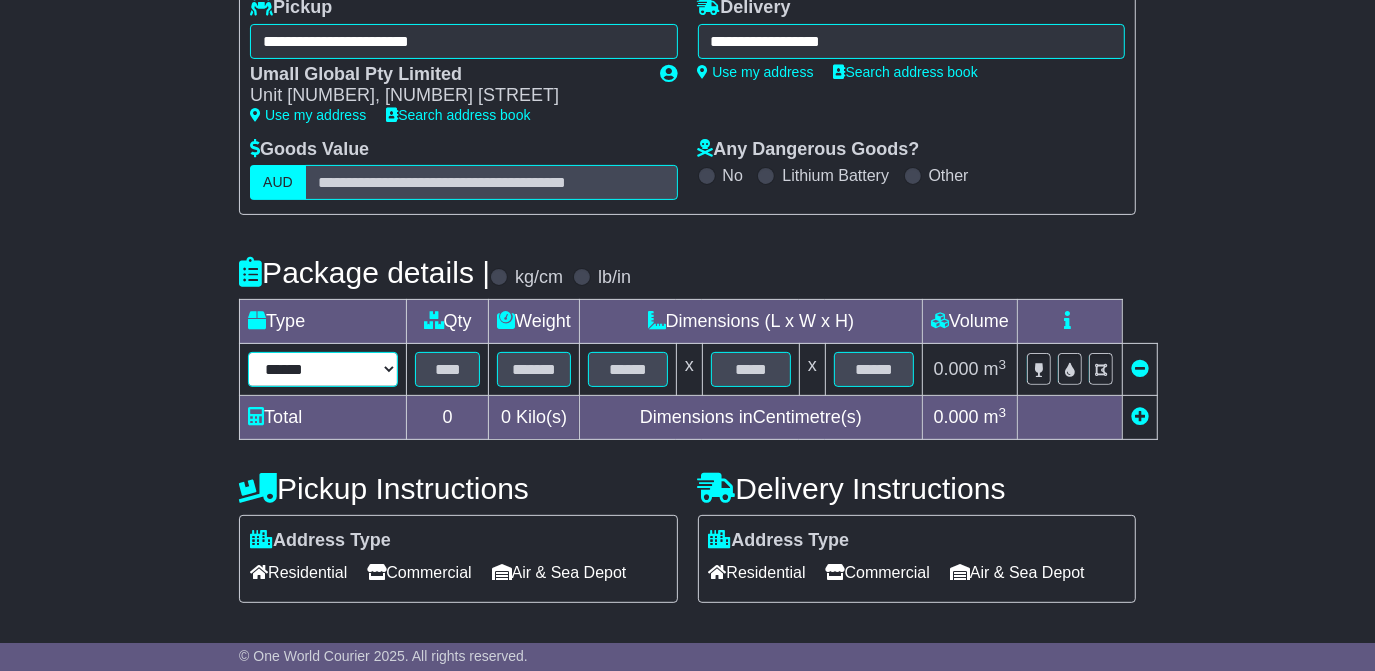click on "****** ****** *** ******** ***** **** **** ****** *** *******" at bounding box center [323, 369] 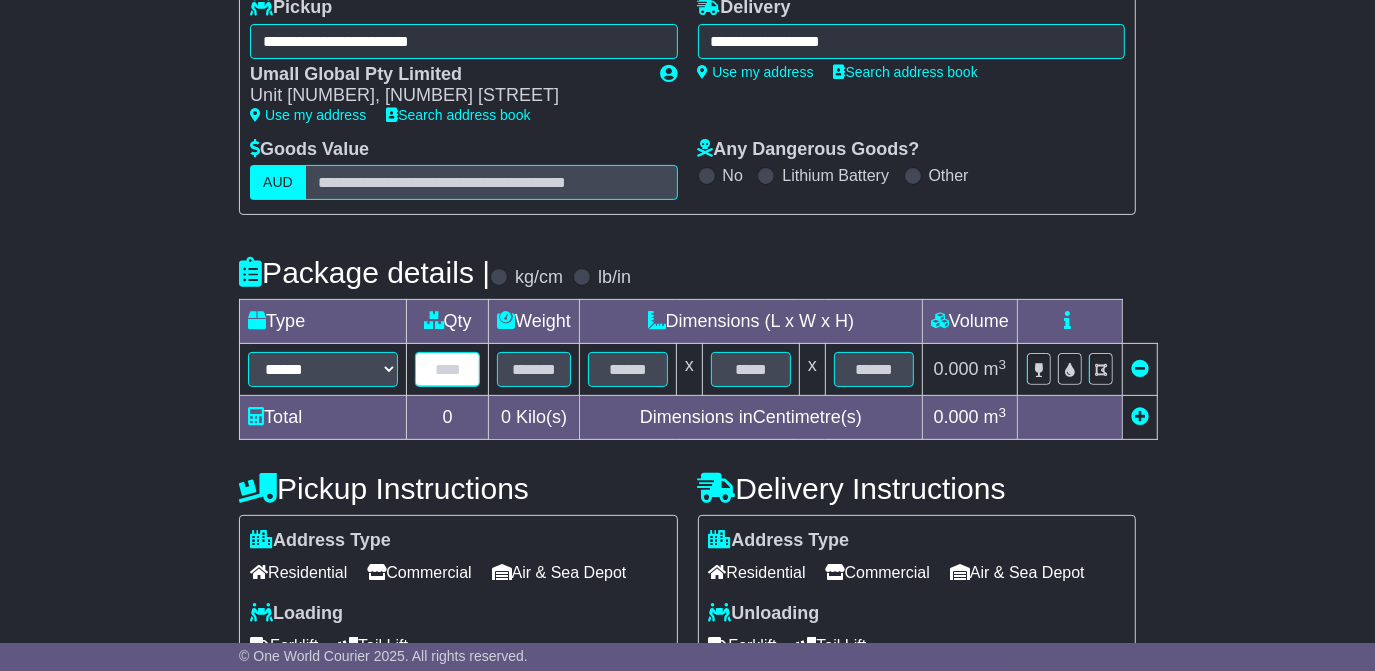 click at bounding box center (447, 369) 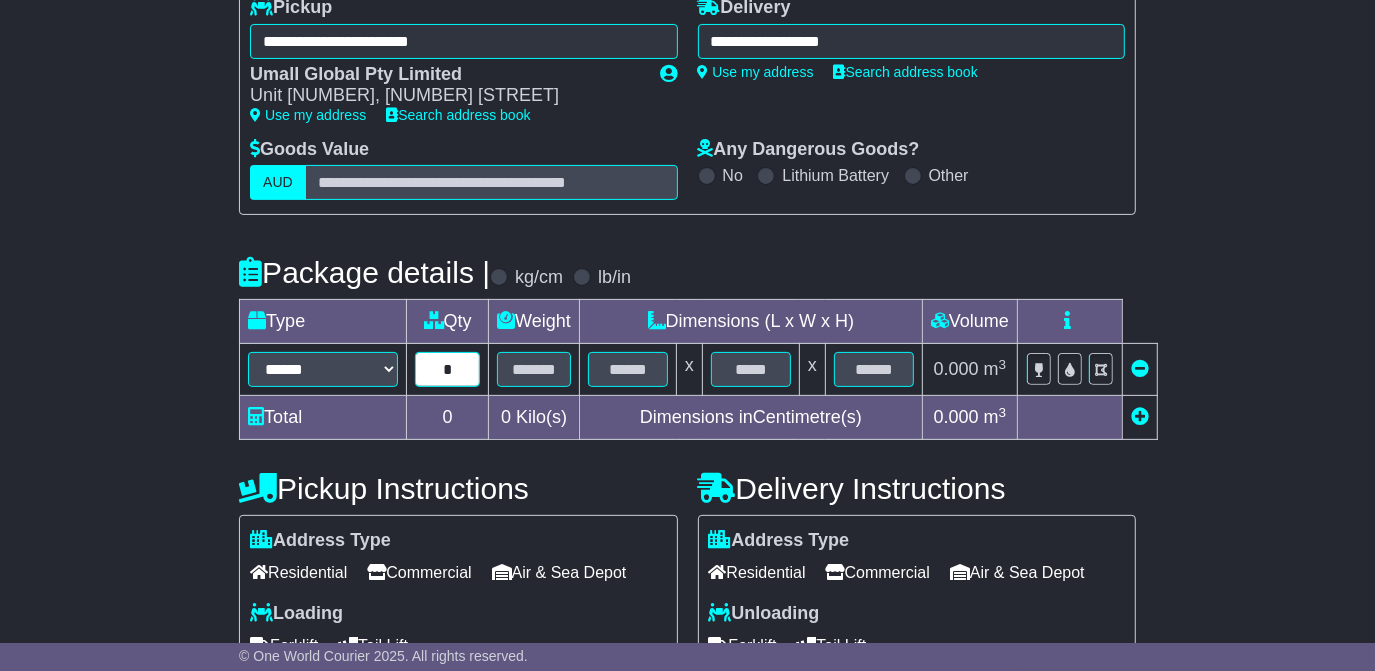 type on "*" 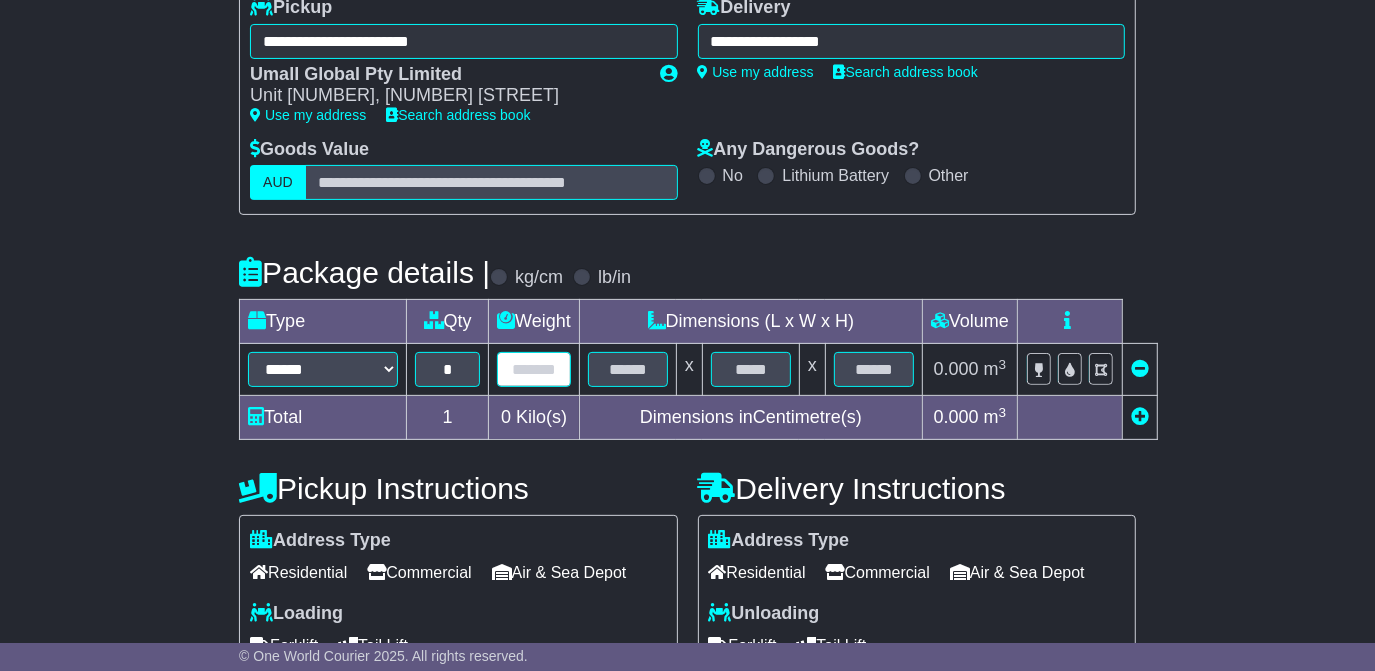 click at bounding box center (534, 369) 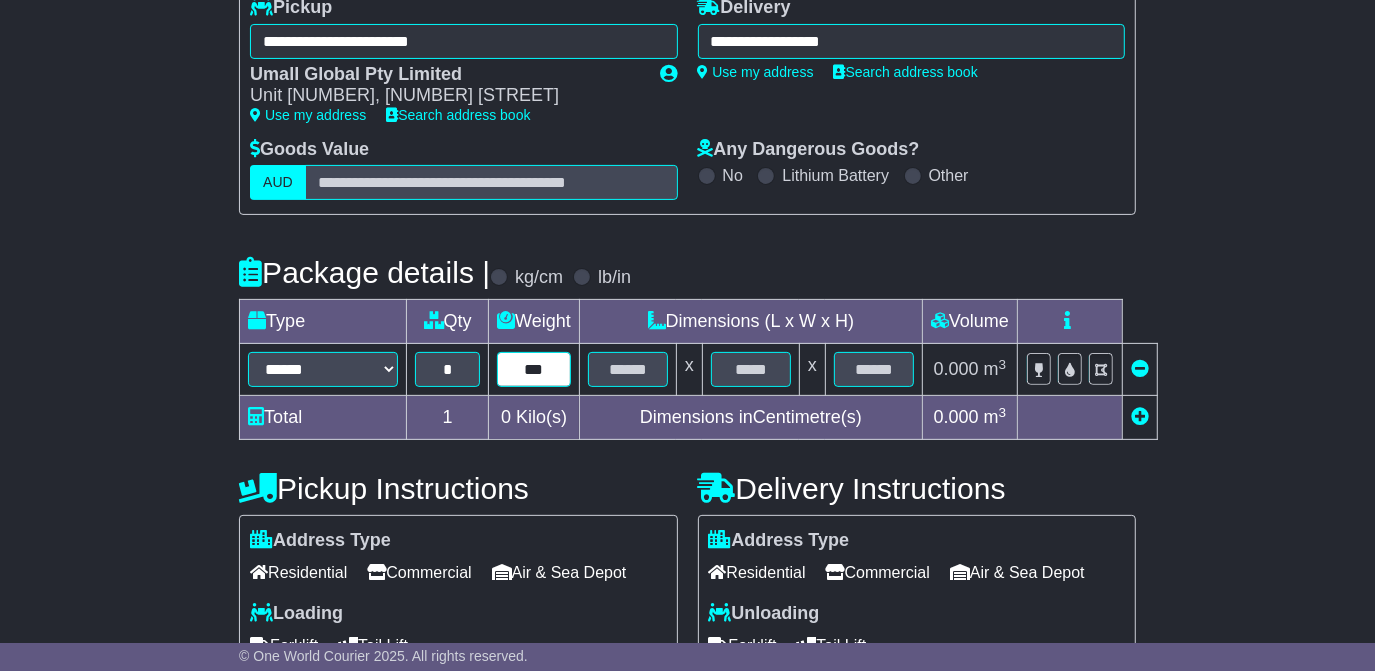 type on "***" 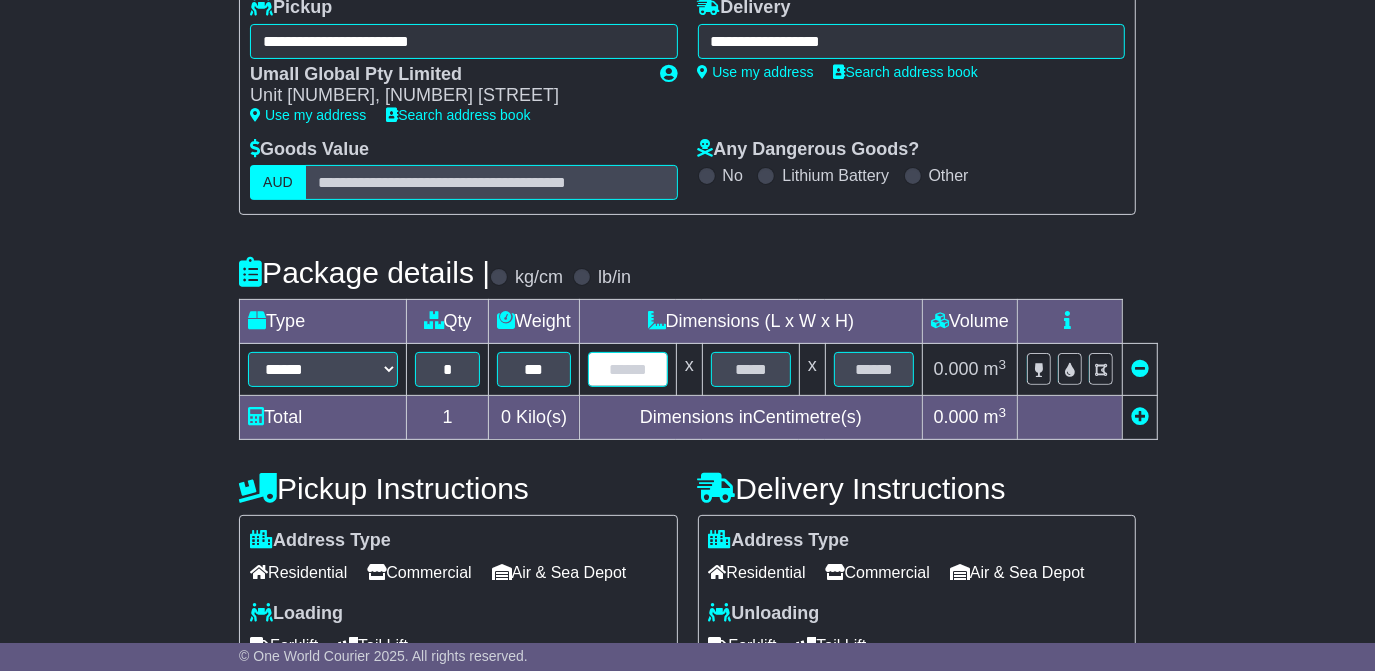 click at bounding box center [628, 369] 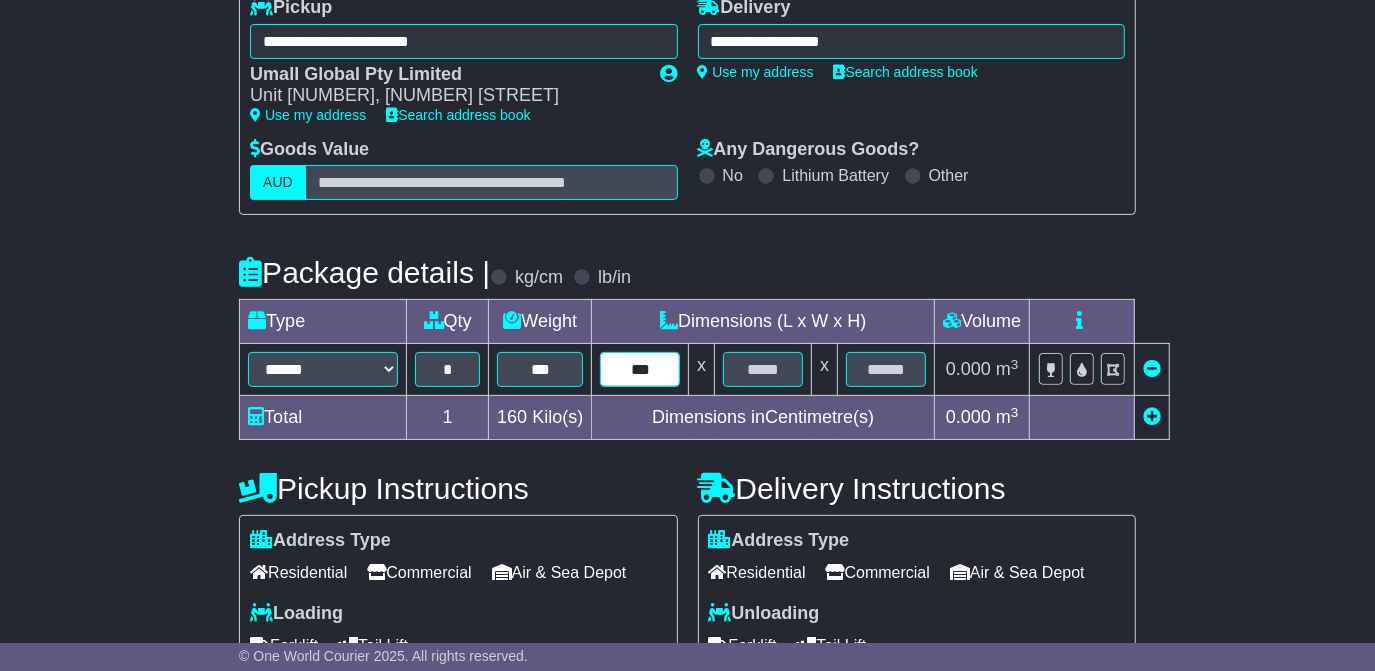 type on "***" 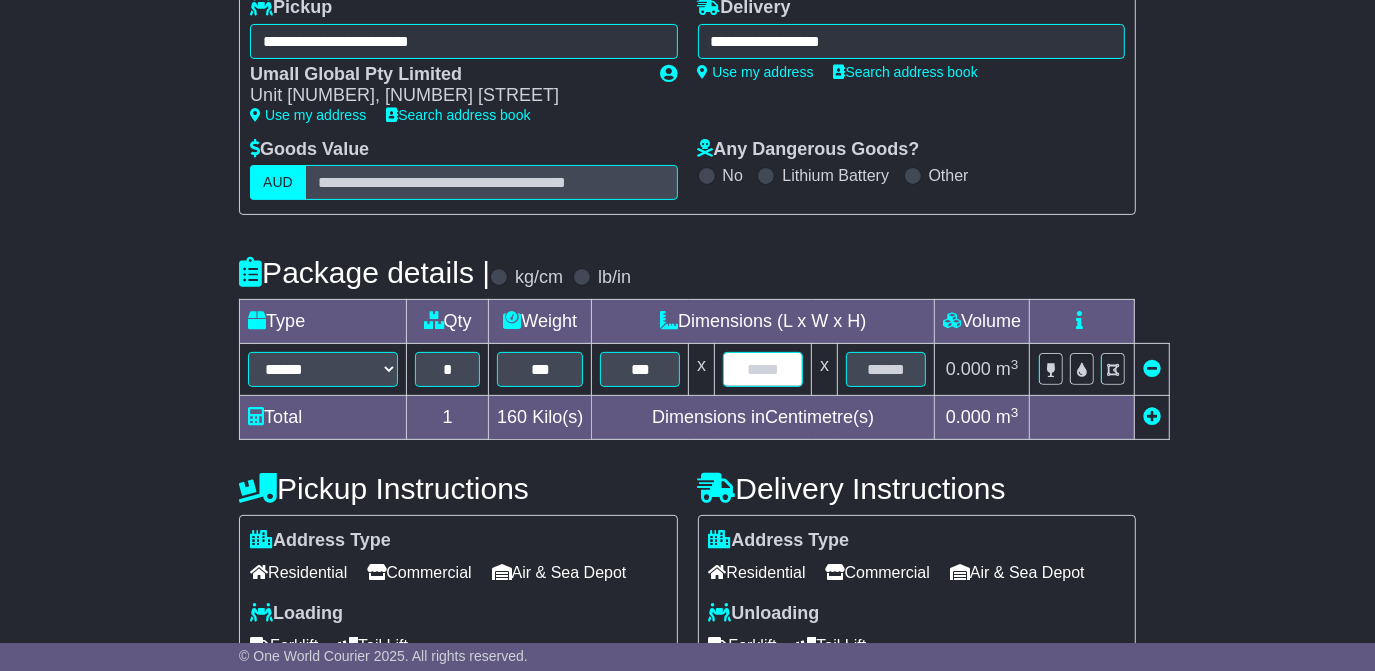 click at bounding box center (763, 369) 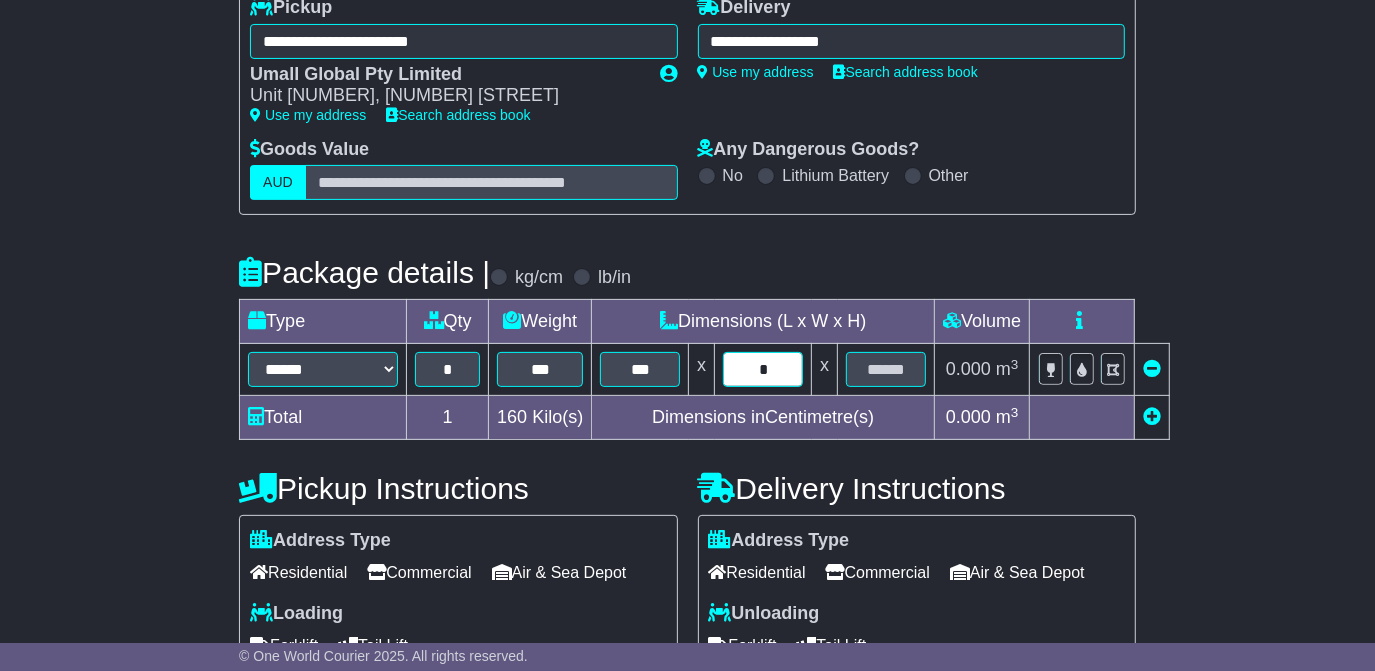 click on "*" at bounding box center [763, 369] 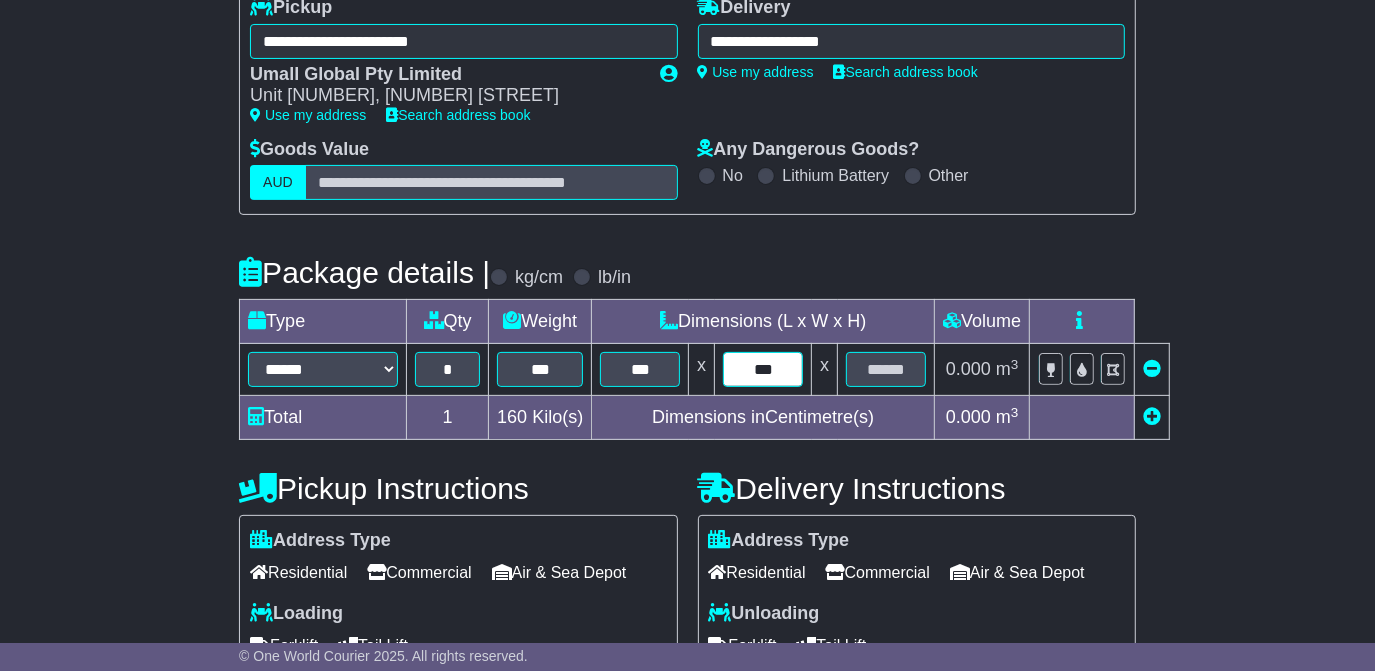 type on "***" 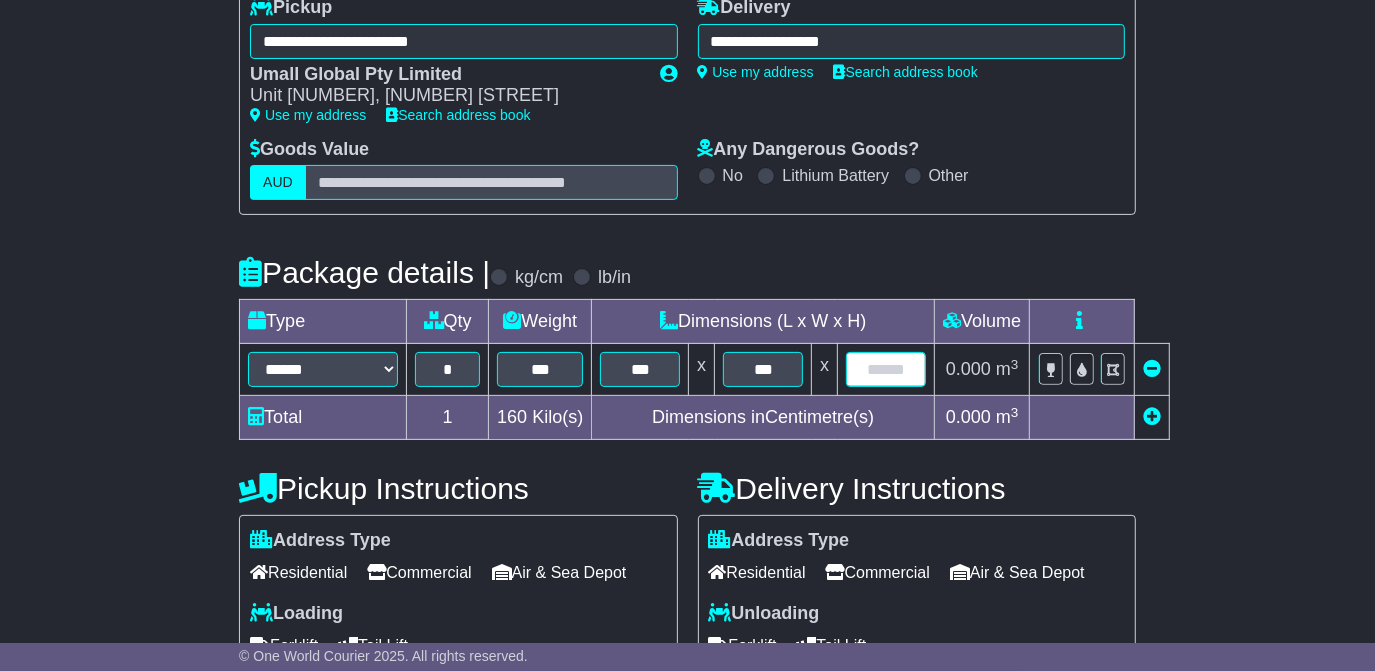 click at bounding box center [886, 369] 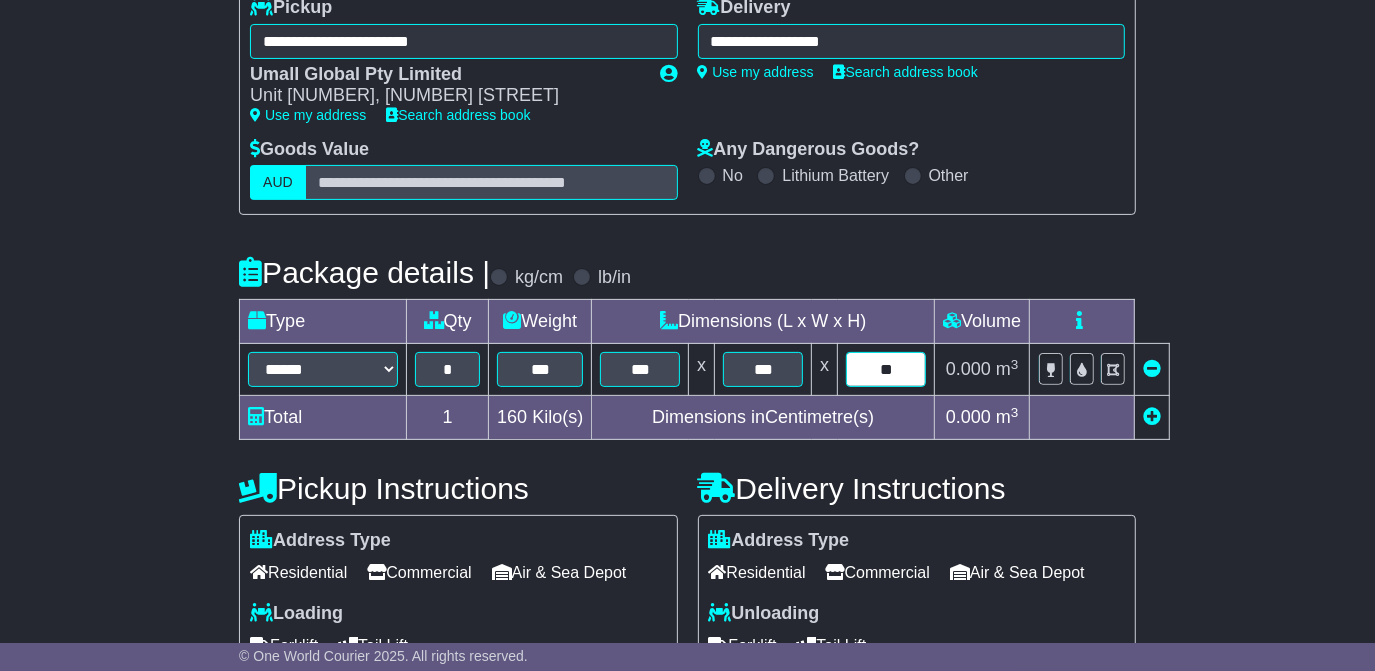 type on "**" 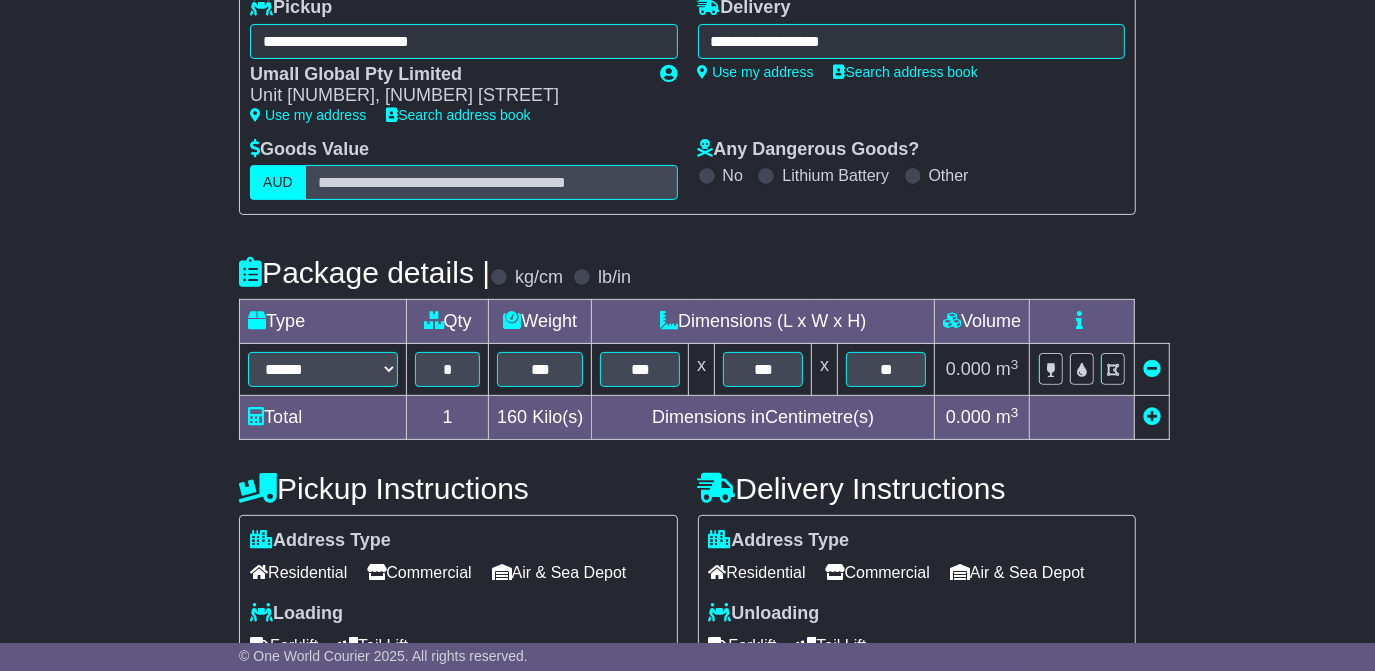 click on "**********" at bounding box center [687, 441] 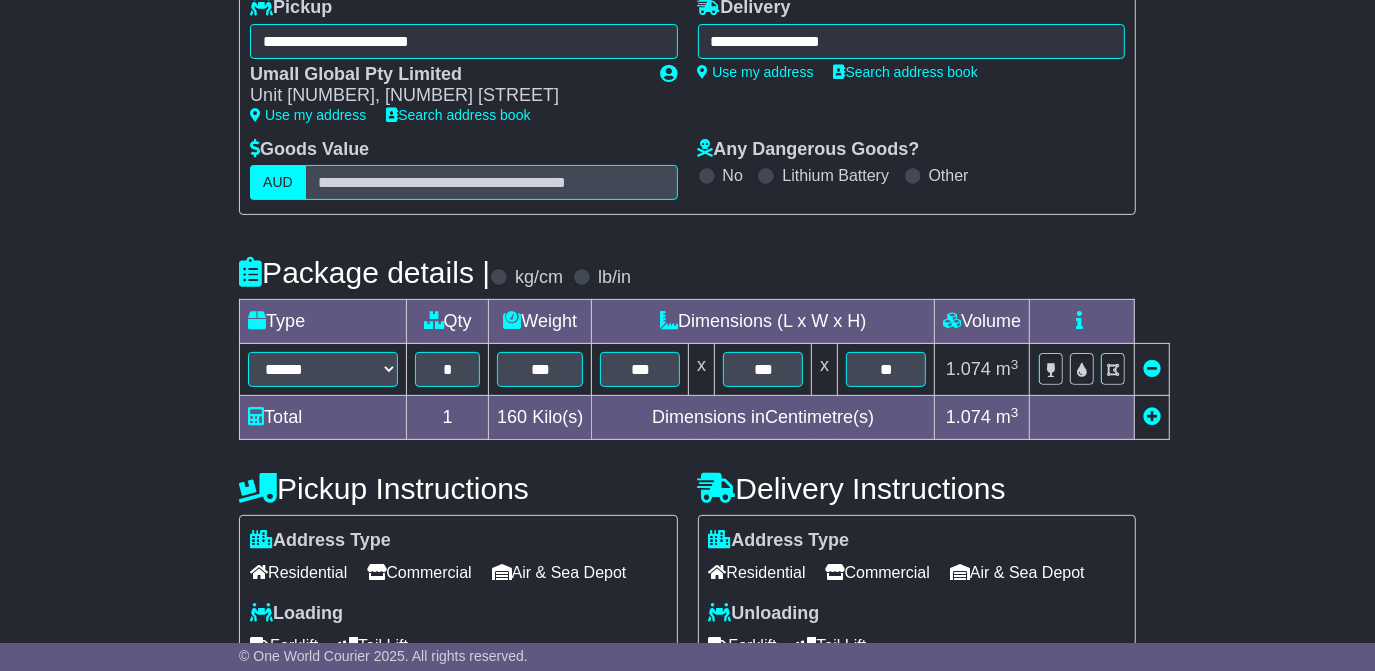 scroll, scrollTop: 454, scrollLeft: 0, axis: vertical 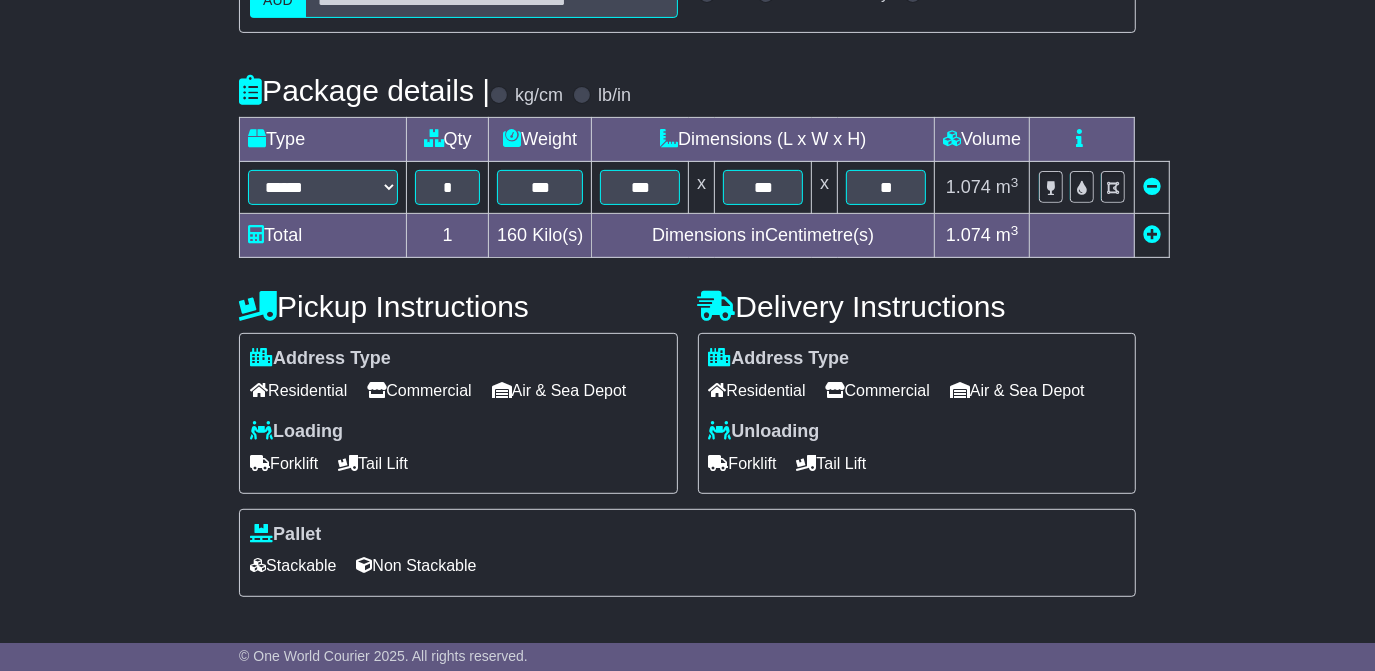 click on "Forklift" at bounding box center [284, 463] 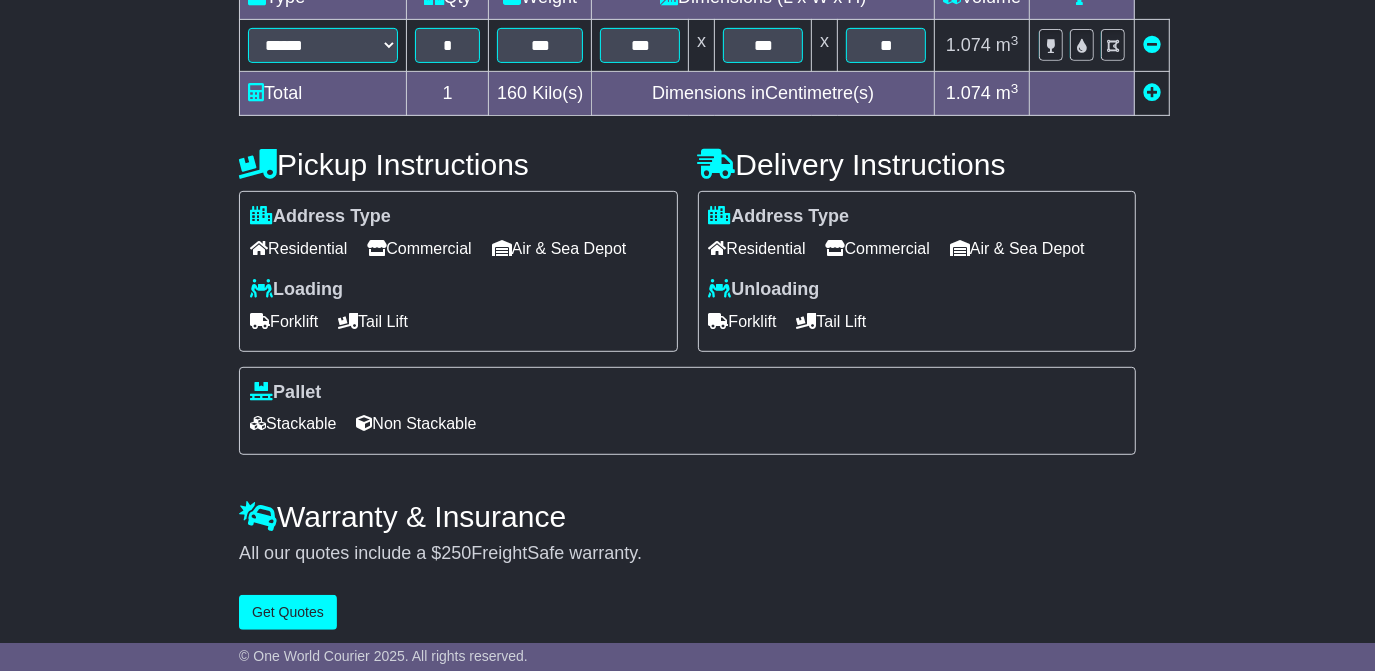 scroll, scrollTop: 605, scrollLeft: 0, axis: vertical 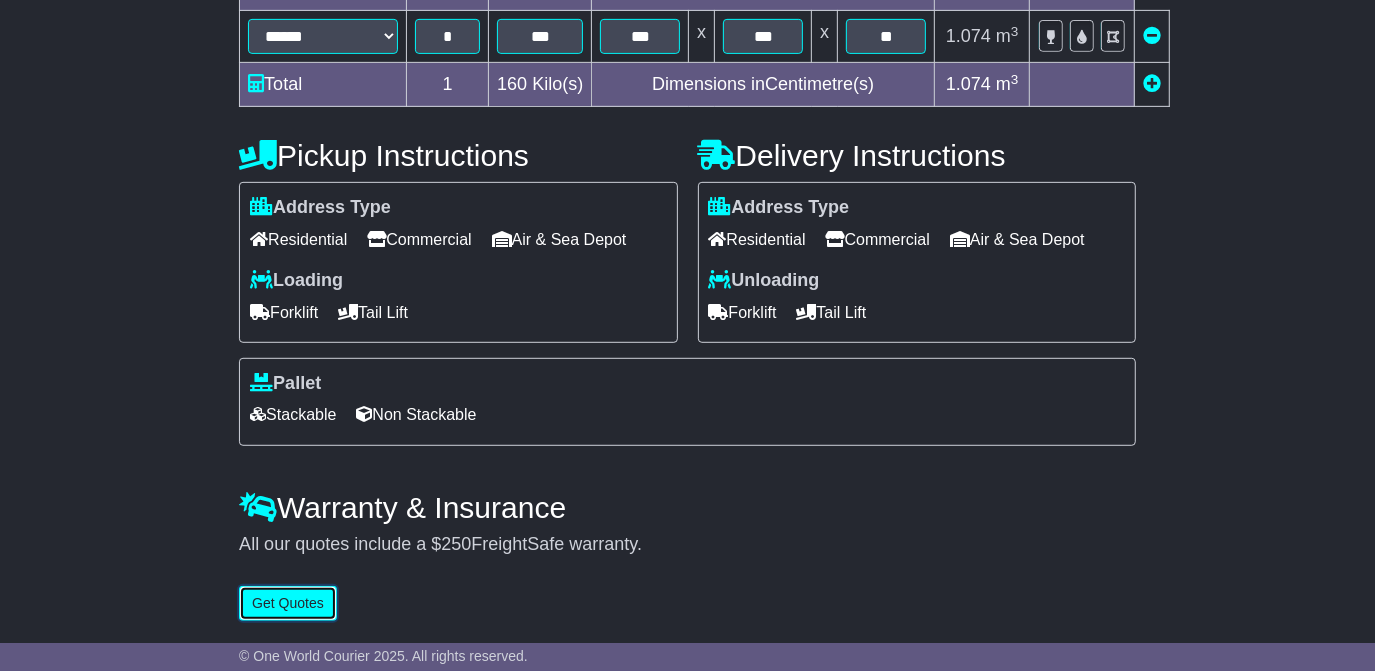 click on "Get Quotes" at bounding box center (288, 603) 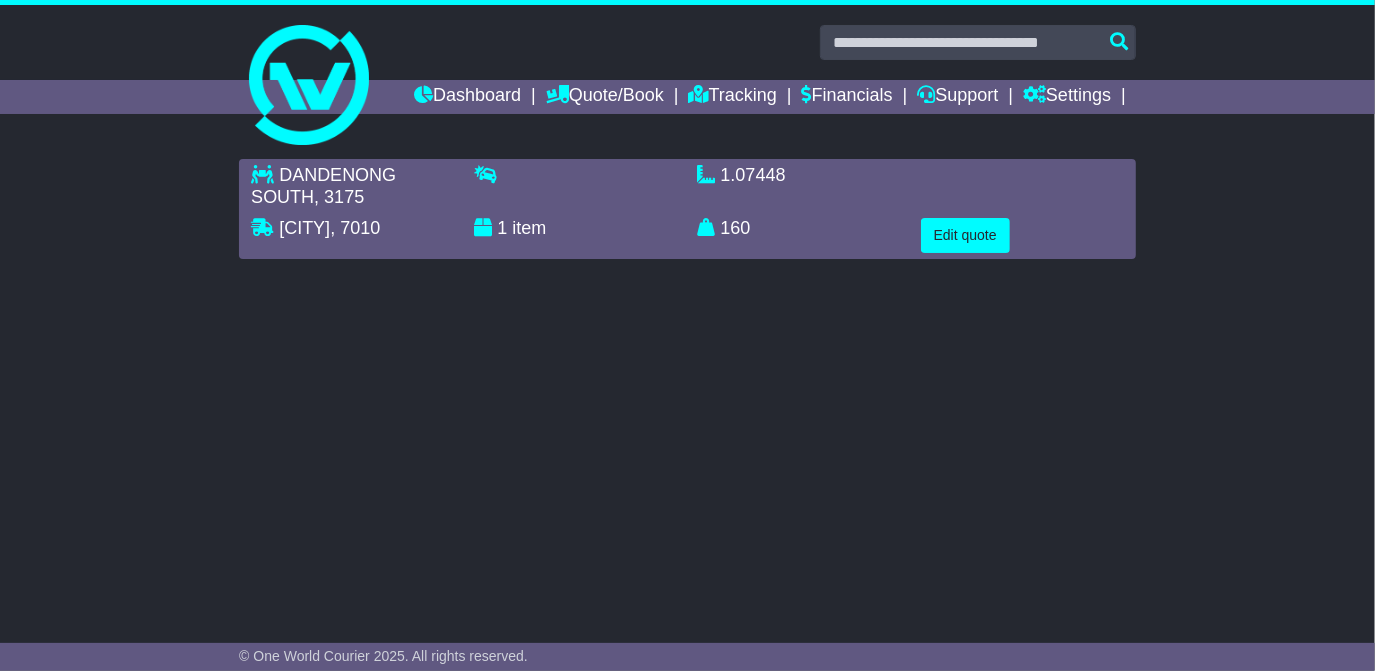 scroll, scrollTop: 0, scrollLeft: 0, axis: both 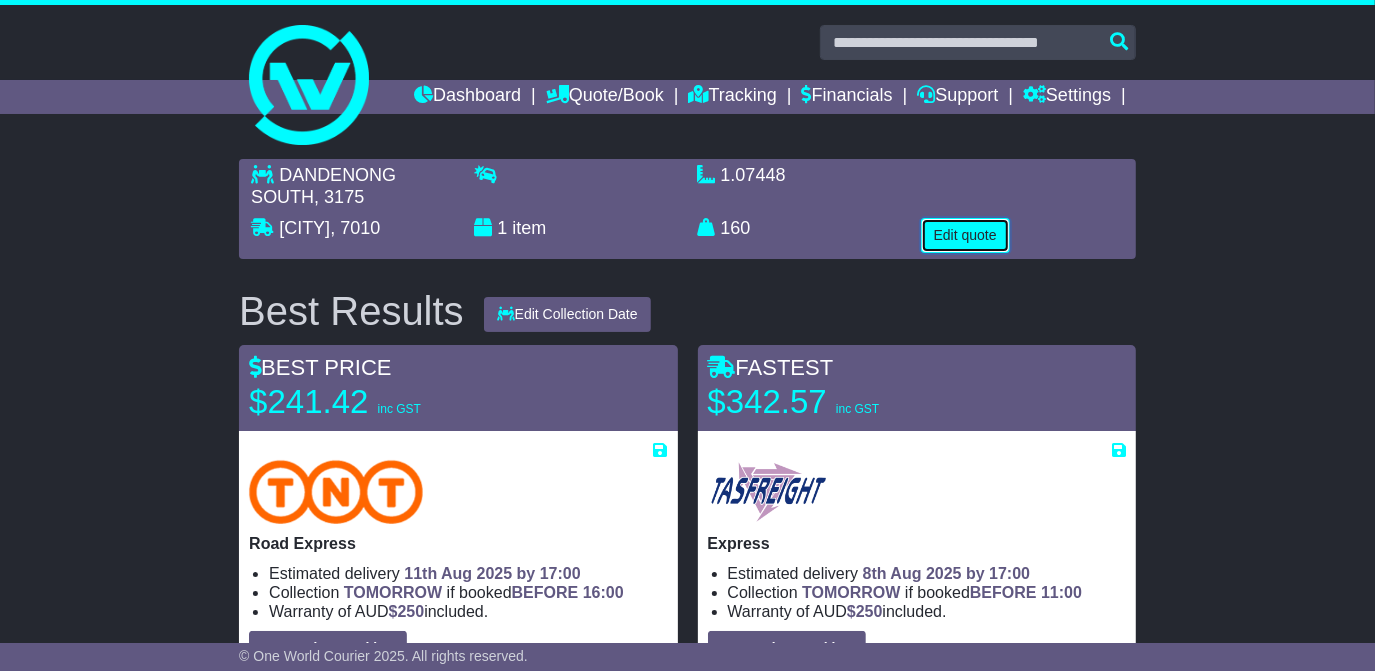 click on "Edit quote" at bounding box center (965, 235) 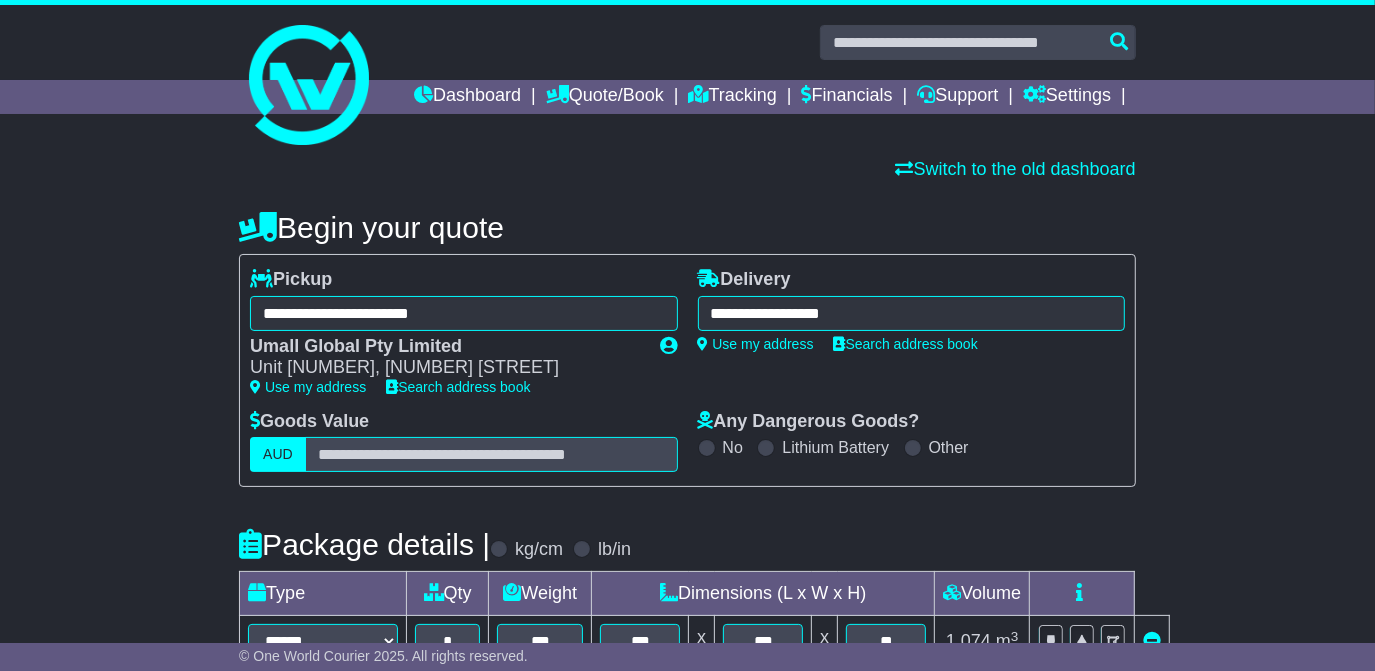 scroll, scrollTop: 90, scrollLeft: 0, axis: vertical 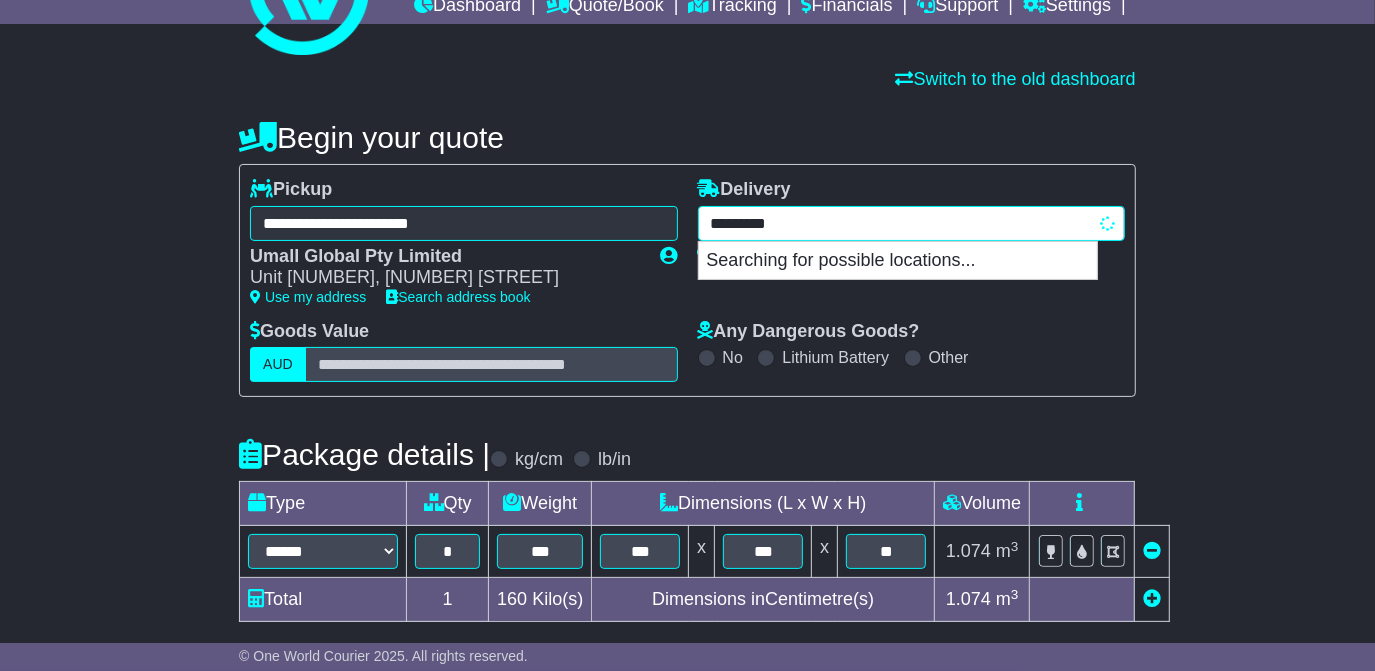 click on "**********" at bounding box center [911, 223] 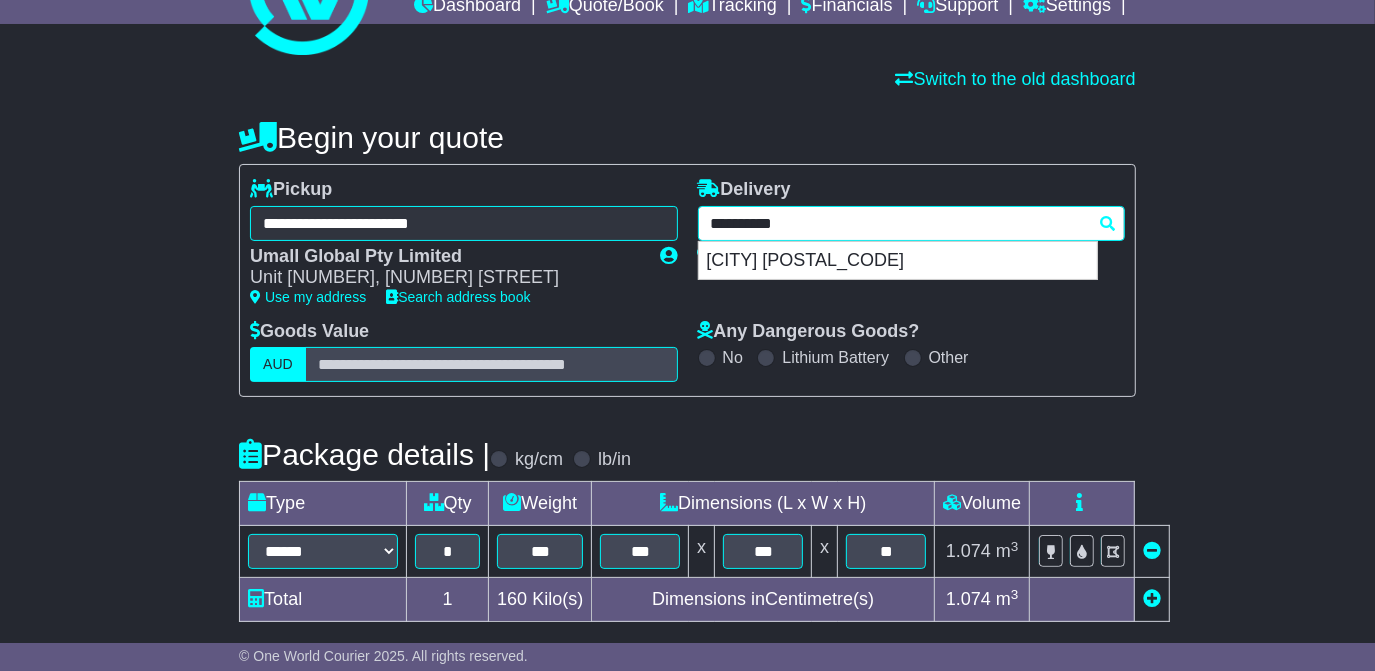 click on "[CITY] [POSTAL_CODE]" at bounding box center [898, 261] 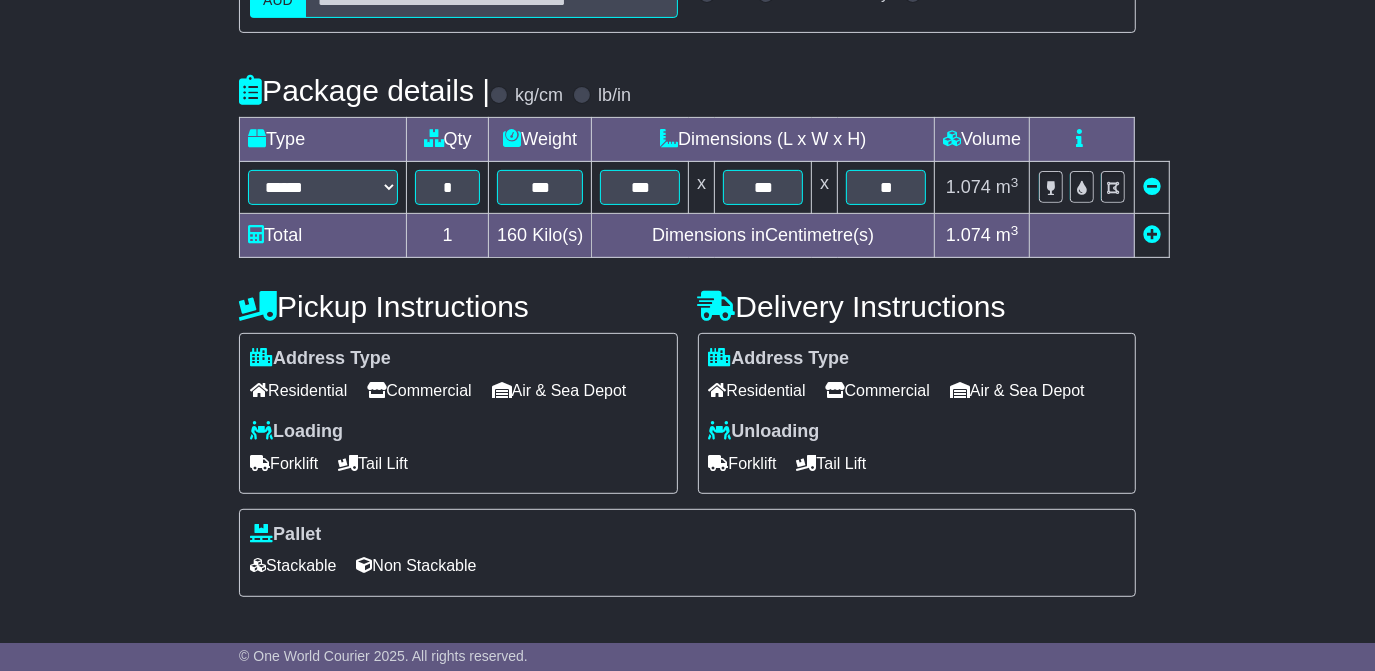 scroll, scrollTop: 605, scrollLeft: 0, axis: vertical 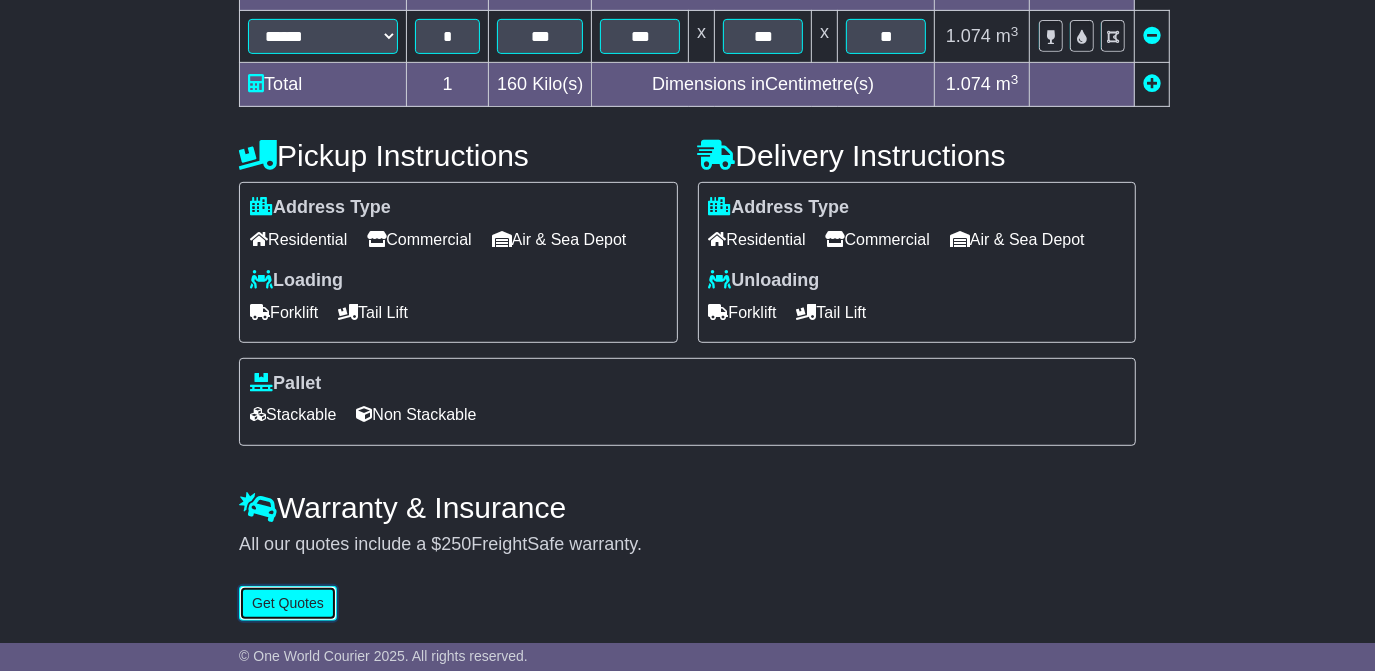 click on "Get Quotes" at bounding box center (288, 603) 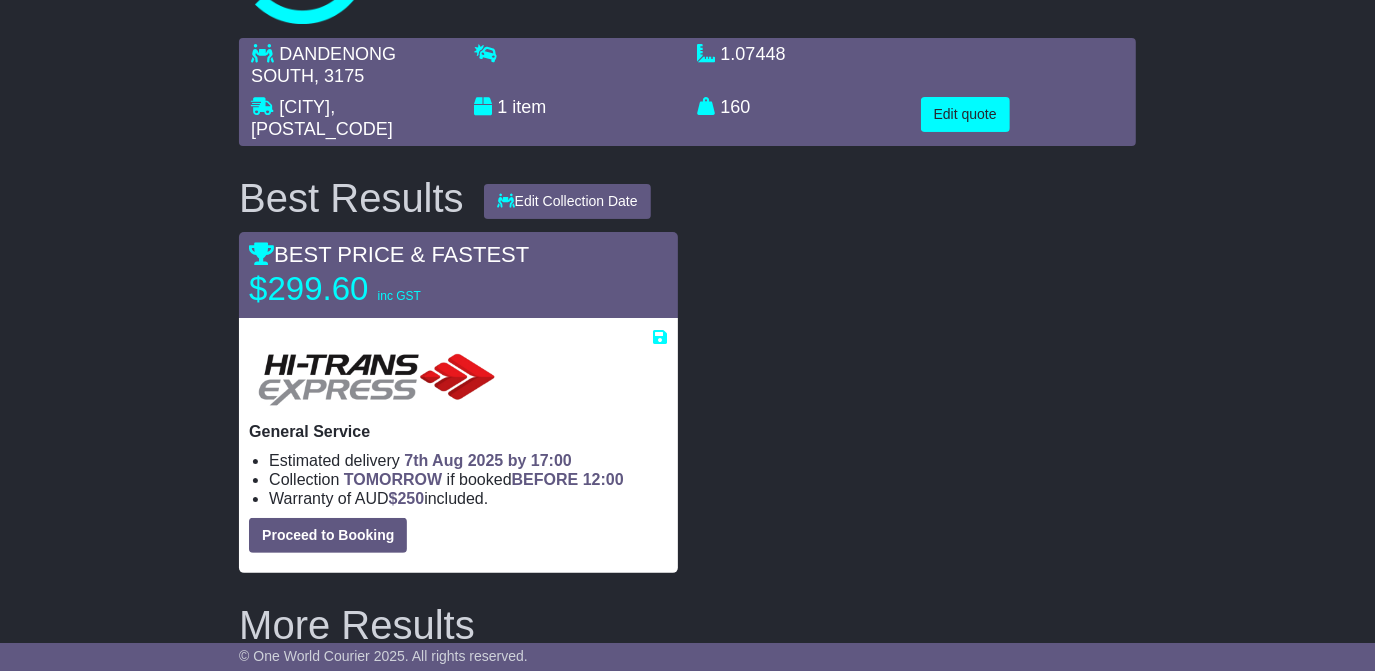 scroll, scrollTop: 90, scrollLeft: 0, axis: vertical 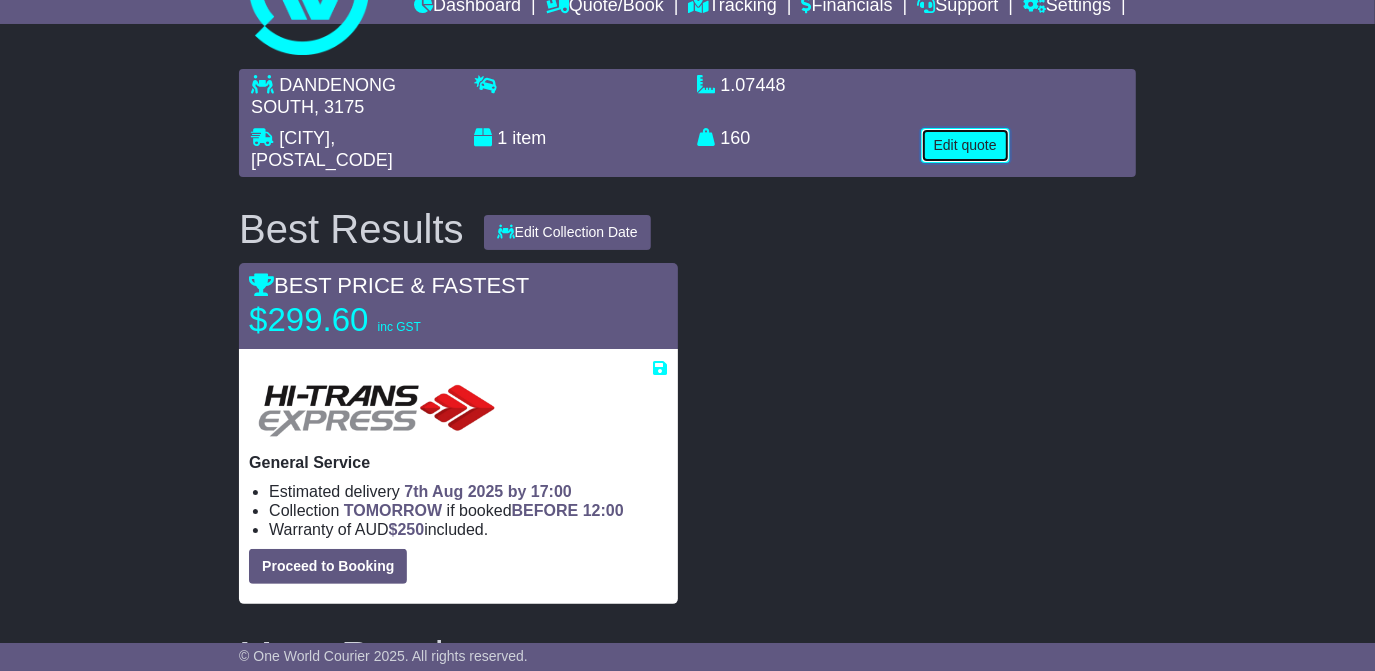 click on "Edit quote" at bounding box center (965, 145) 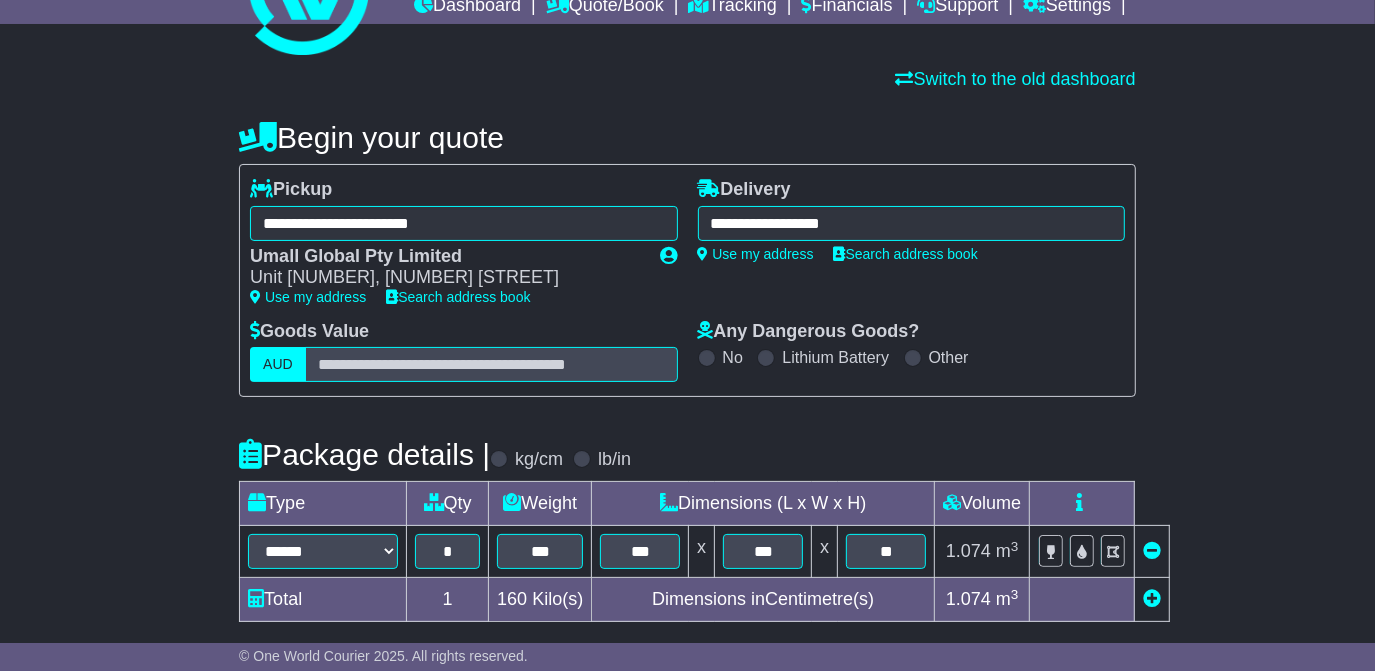click on "**********" at bounding box center (911, 223) 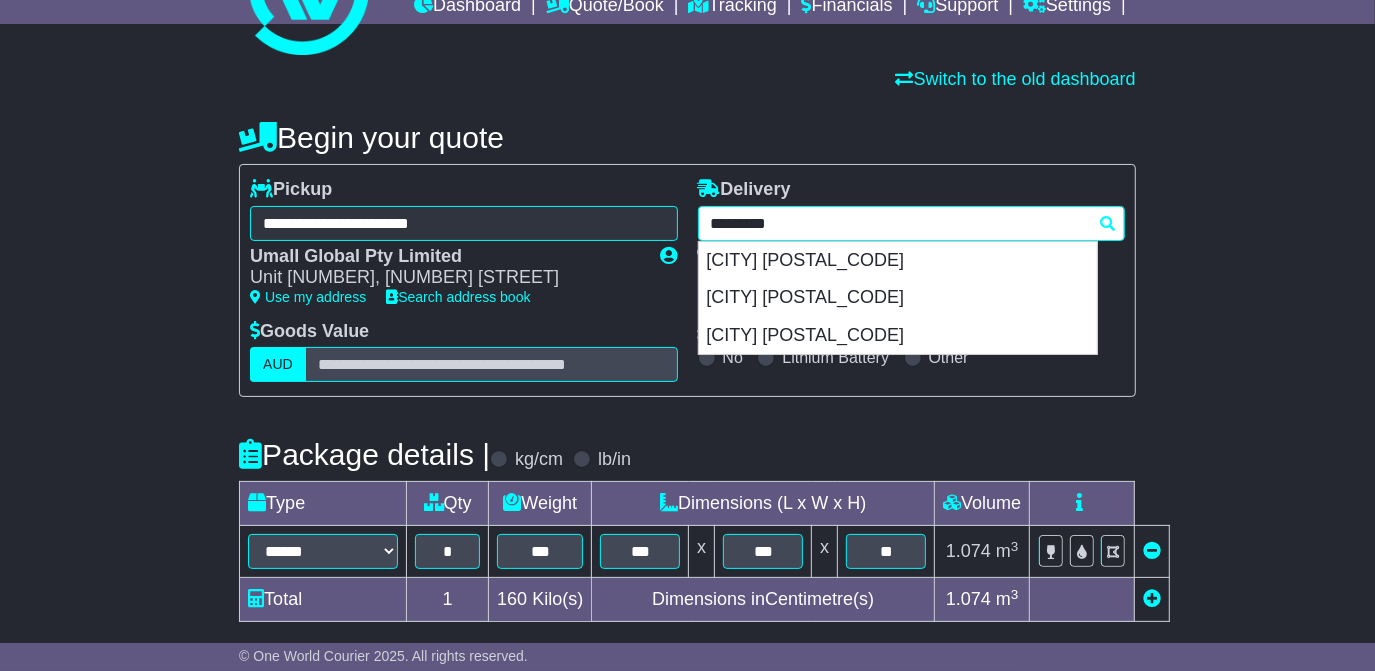 drag, startPoint x: 964, startPoint y: 218, endPoint x: 466, endPoint y: 222, distance: 498.01605 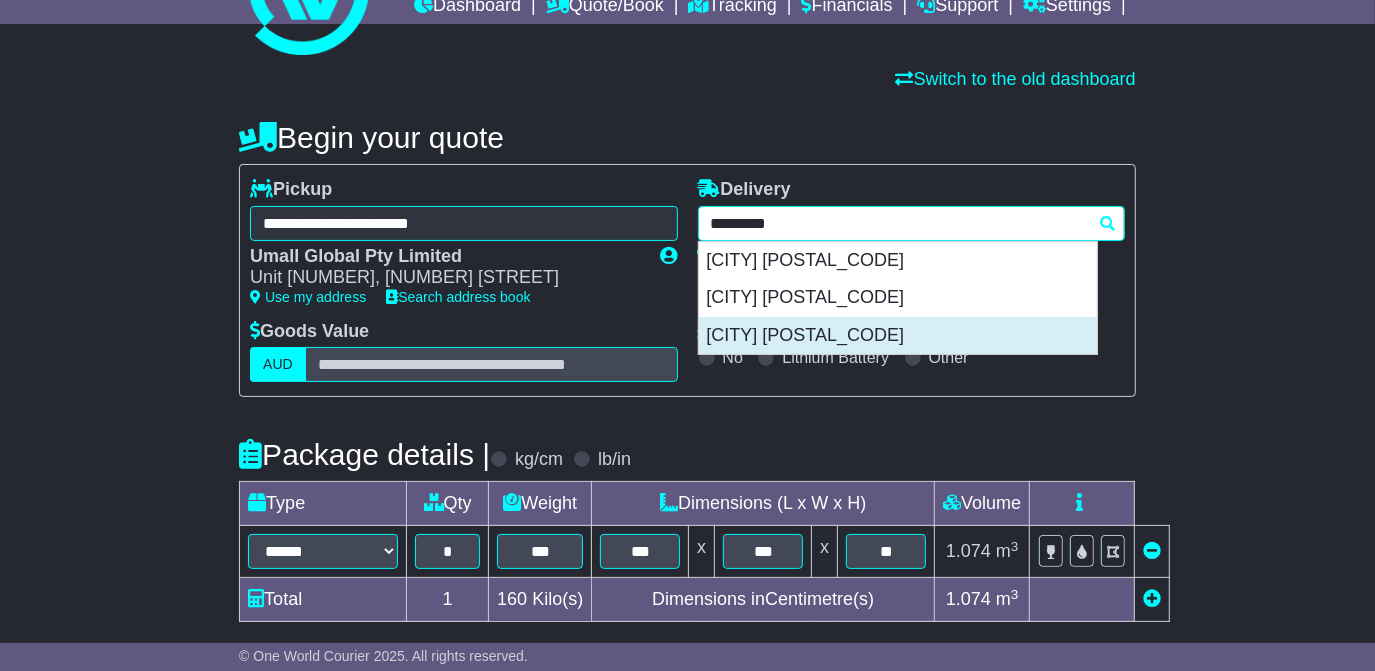 click on "[CITY] [POSTAL_CODE]" at bounding box center (898, 336) 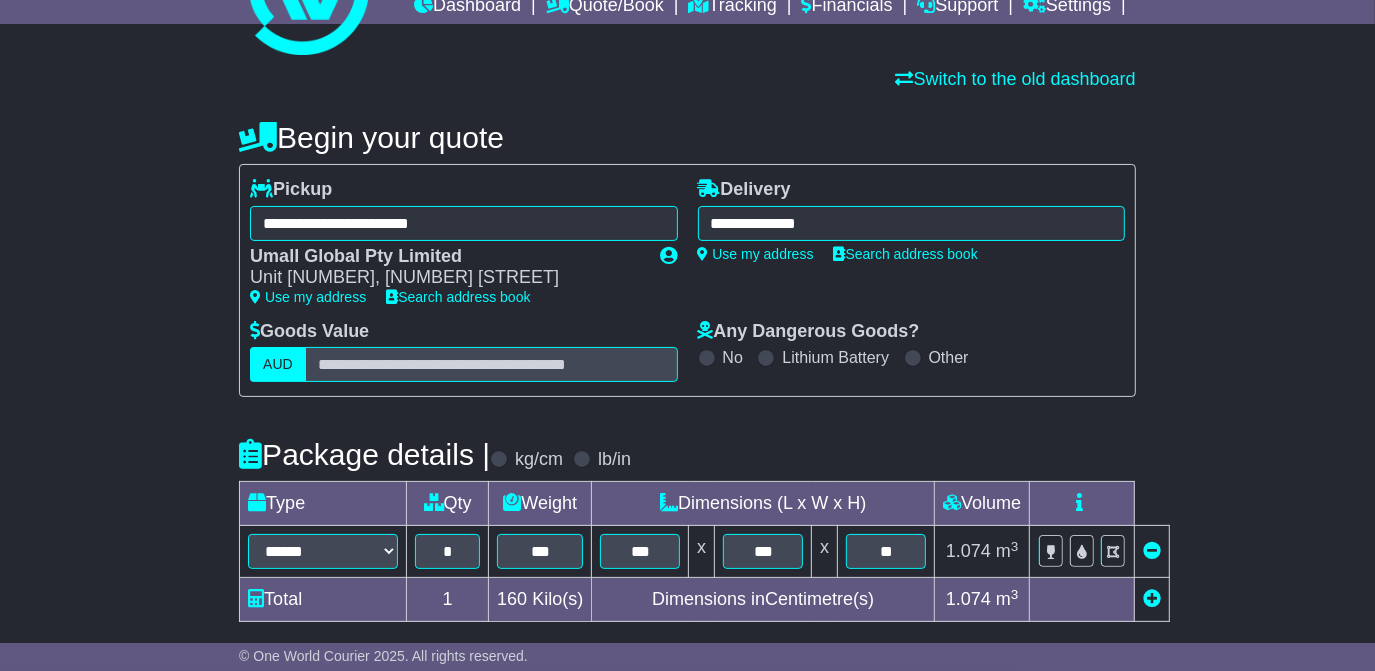 type on "**********" 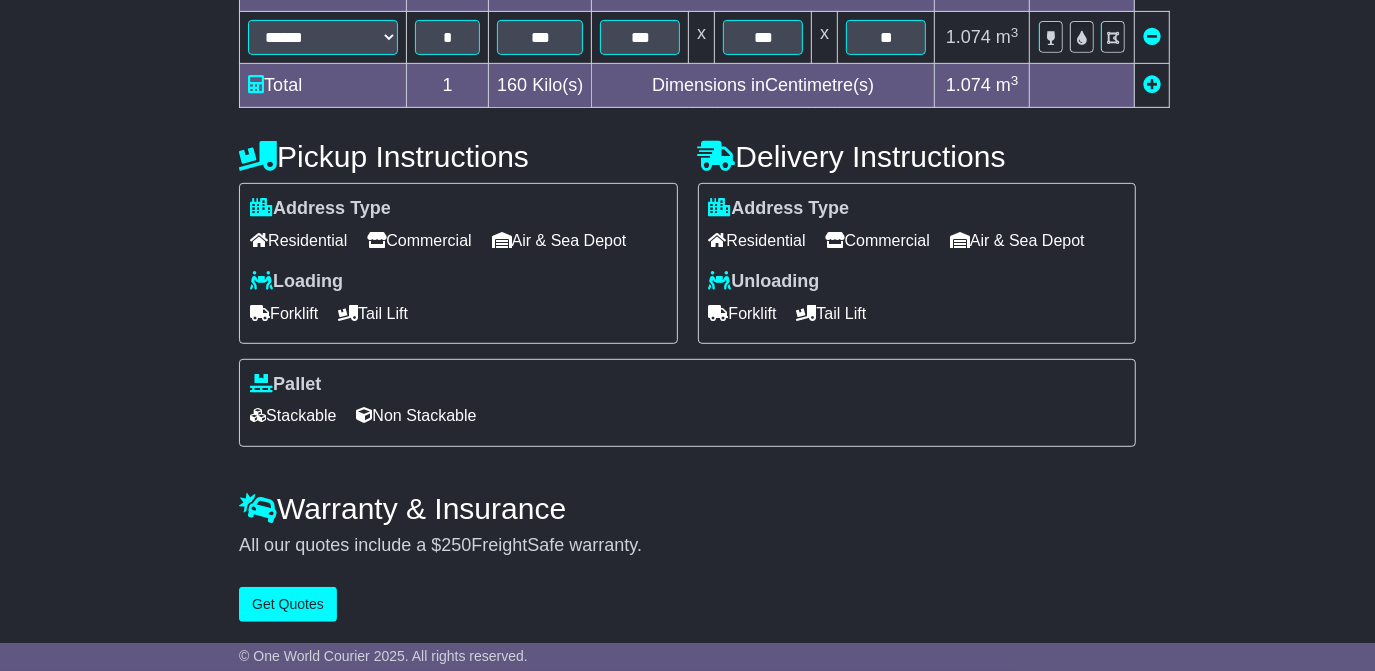 scroll, scrollTop: 605, scrollLeft: 0, axis: vertical 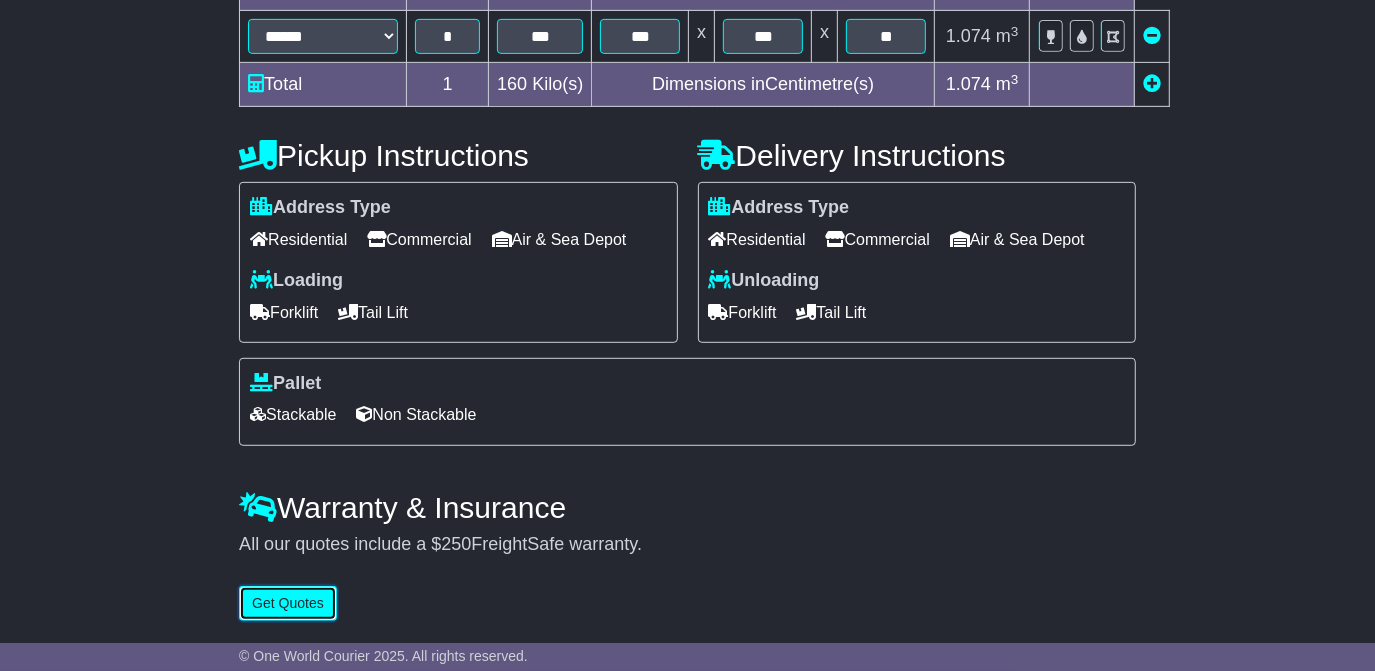 click on "Get Quotes" at bounding box center (288, 603) 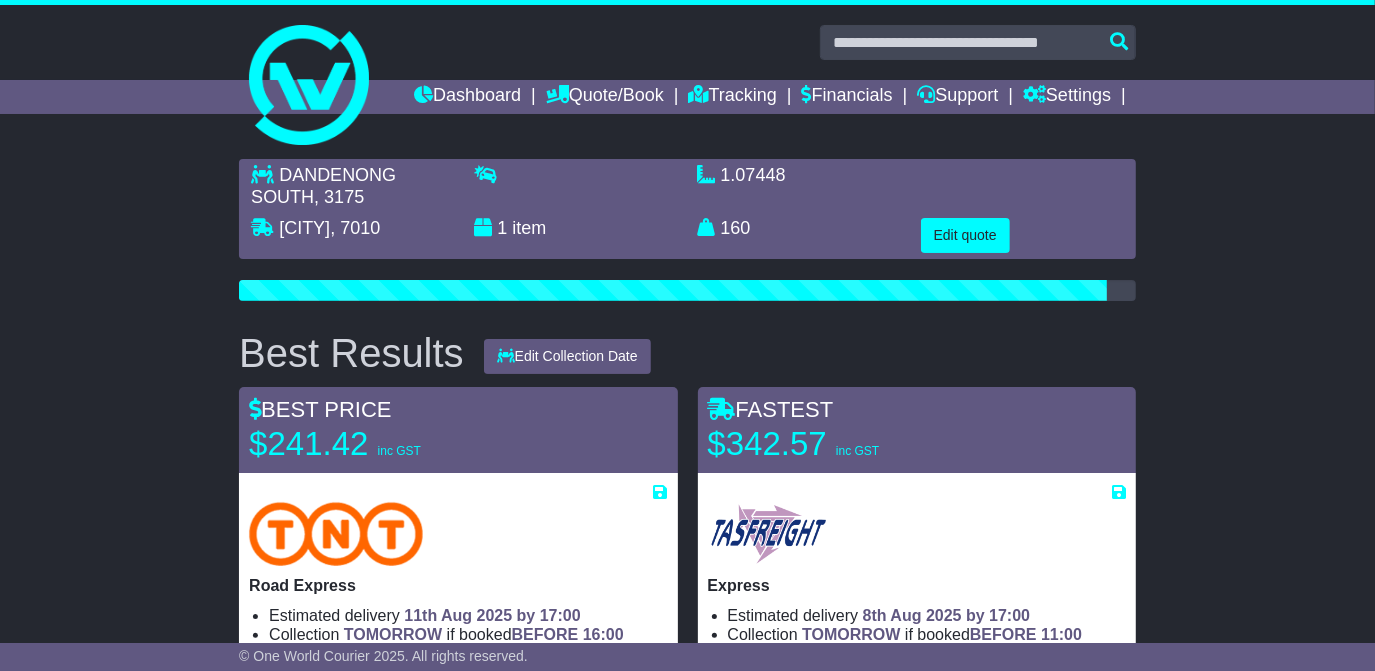 scroll, scrollTop: 321, scrollLeft: 0, axis: vertical 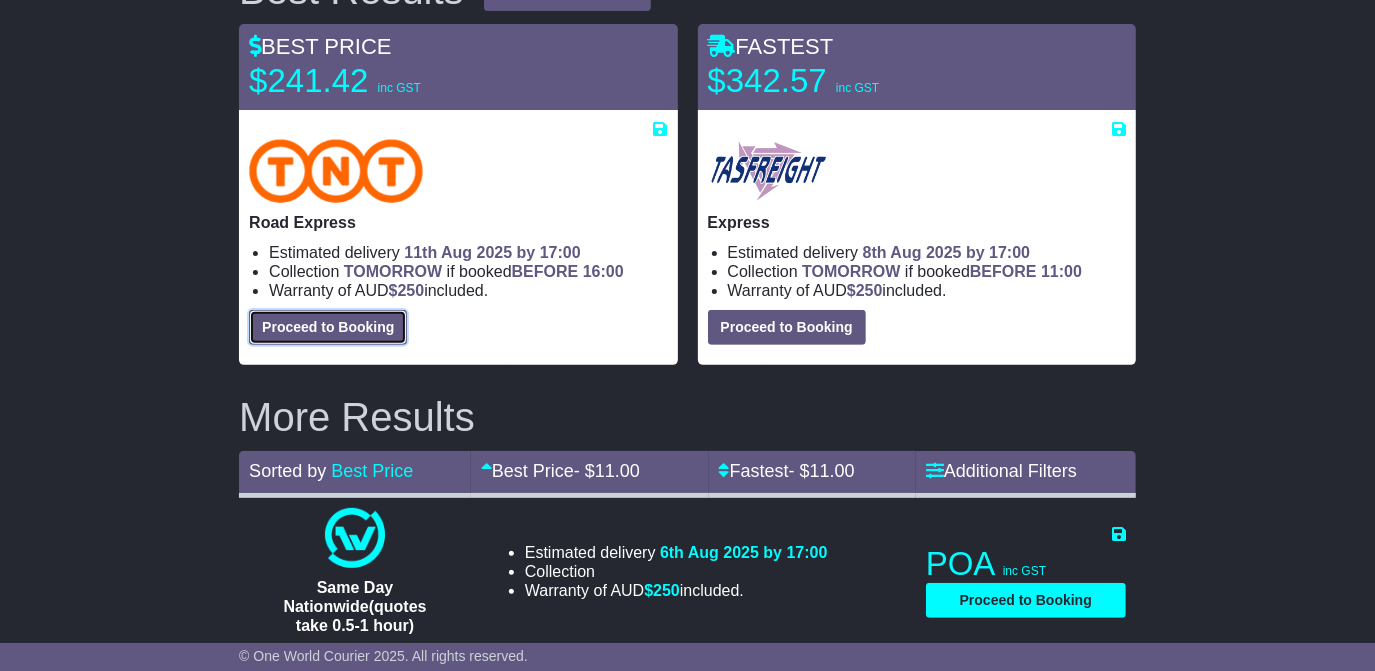 click on "Proceed to Booking" at bounding box center [328, 327] 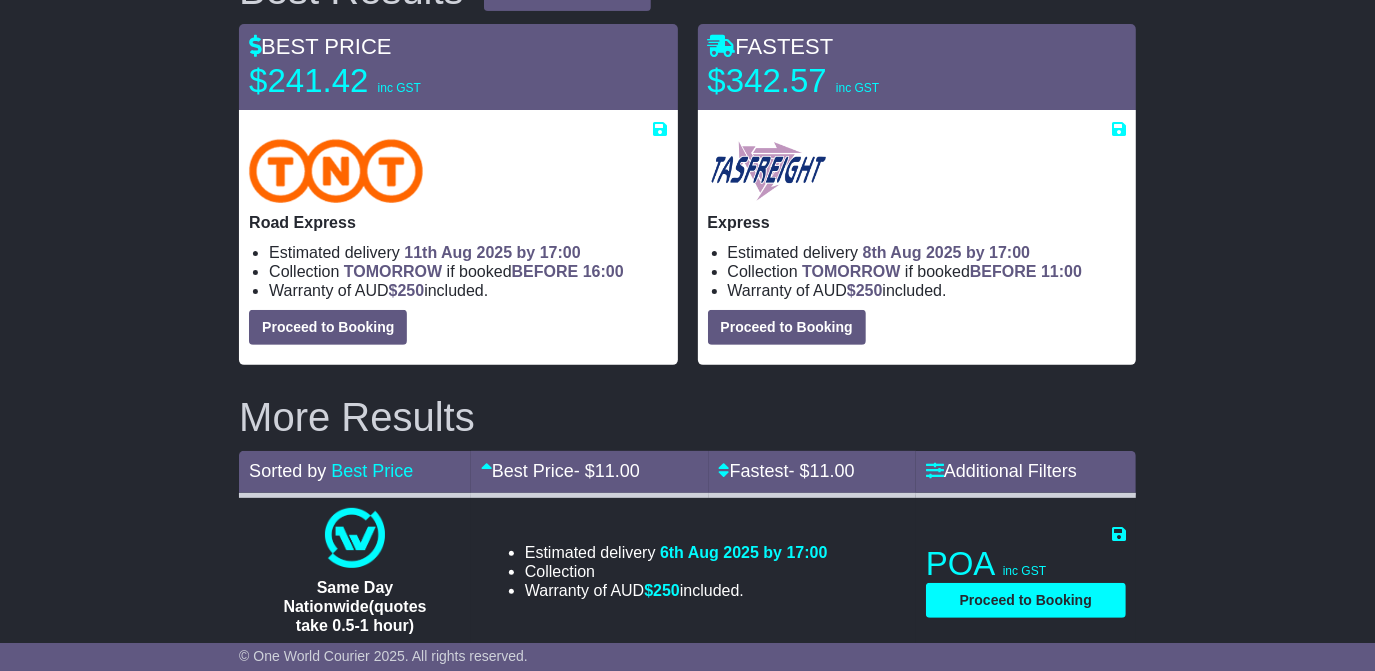 select on "*****" 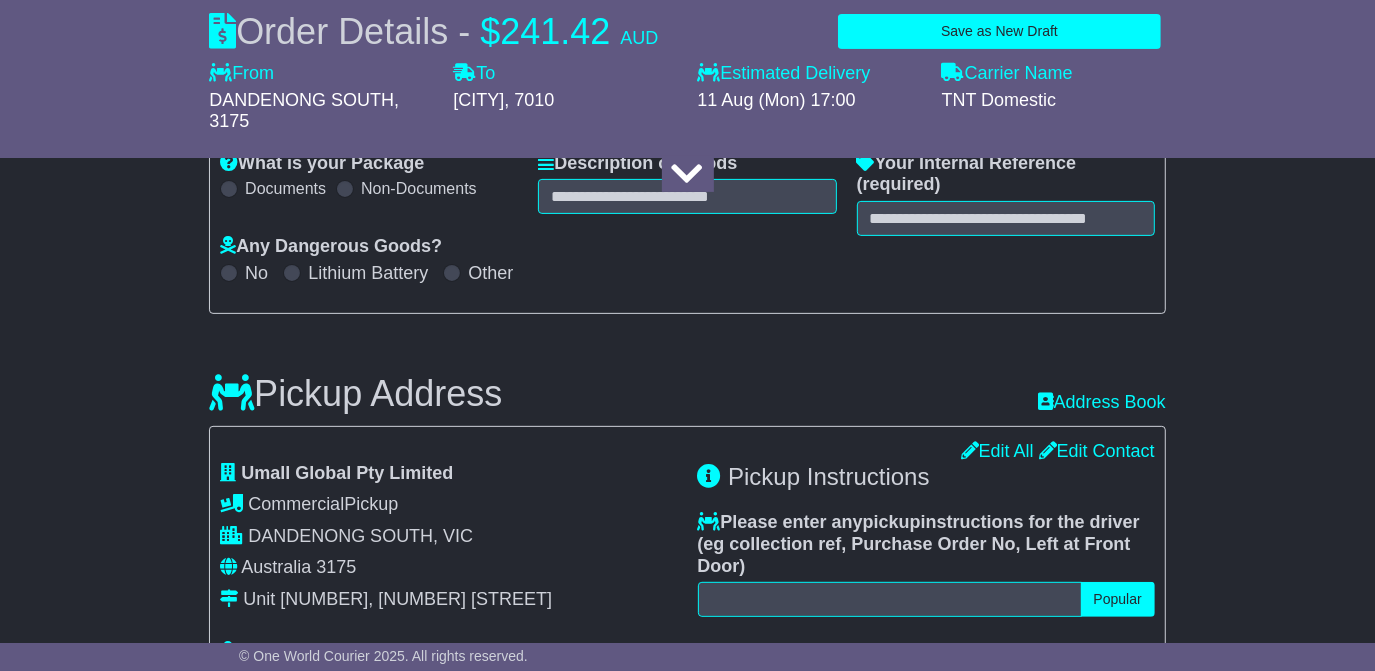 select 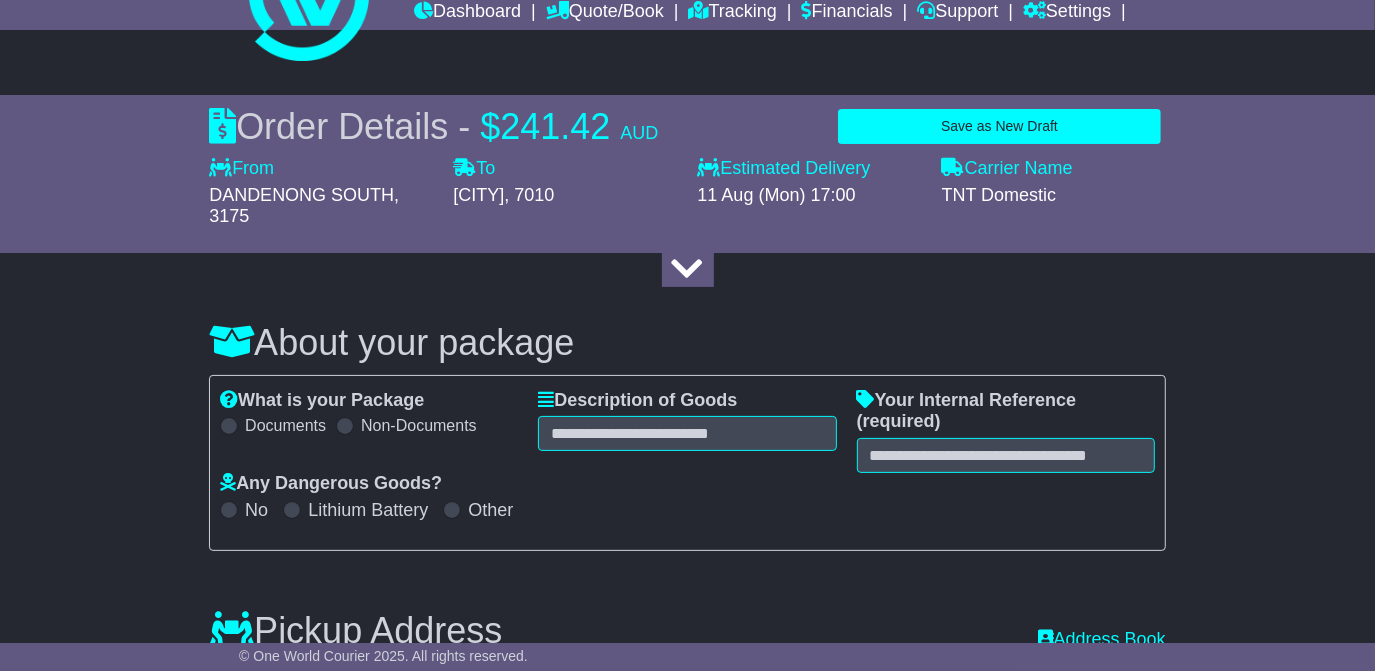 scroll, scrollTop: 139, scrollLeft: 0, axis: vertical 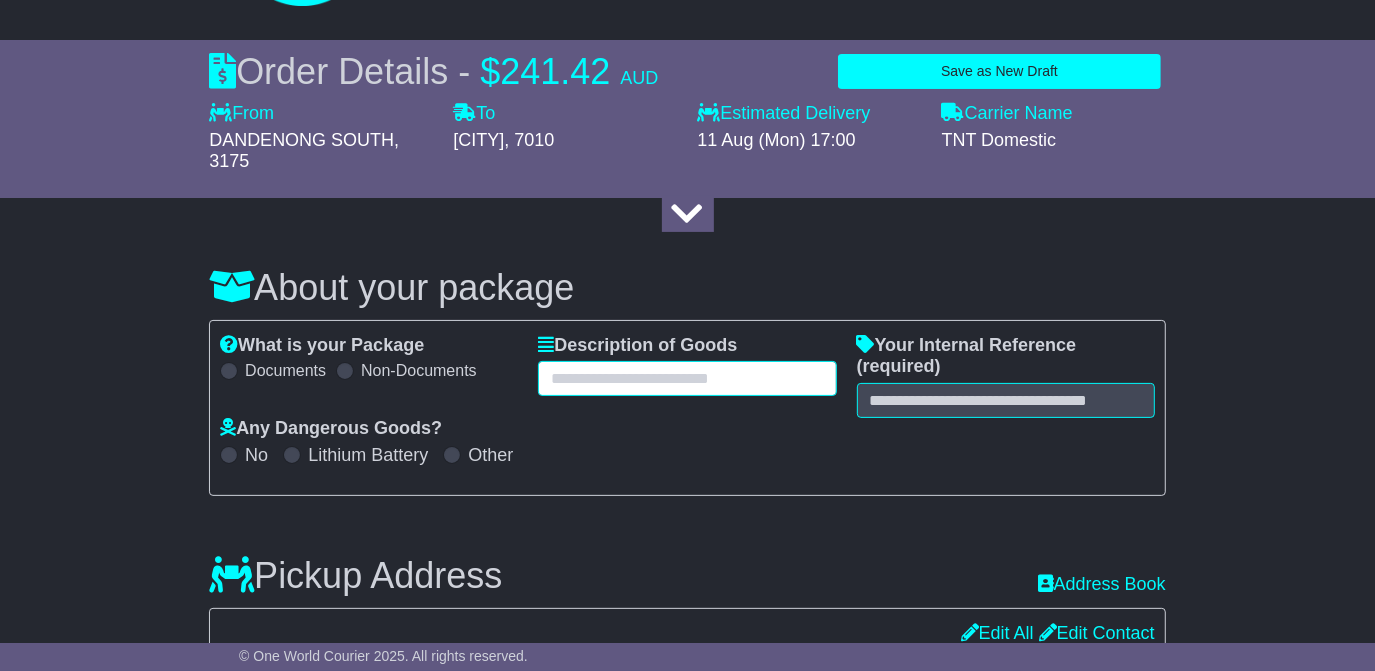 click at bounding box center (687, 378) 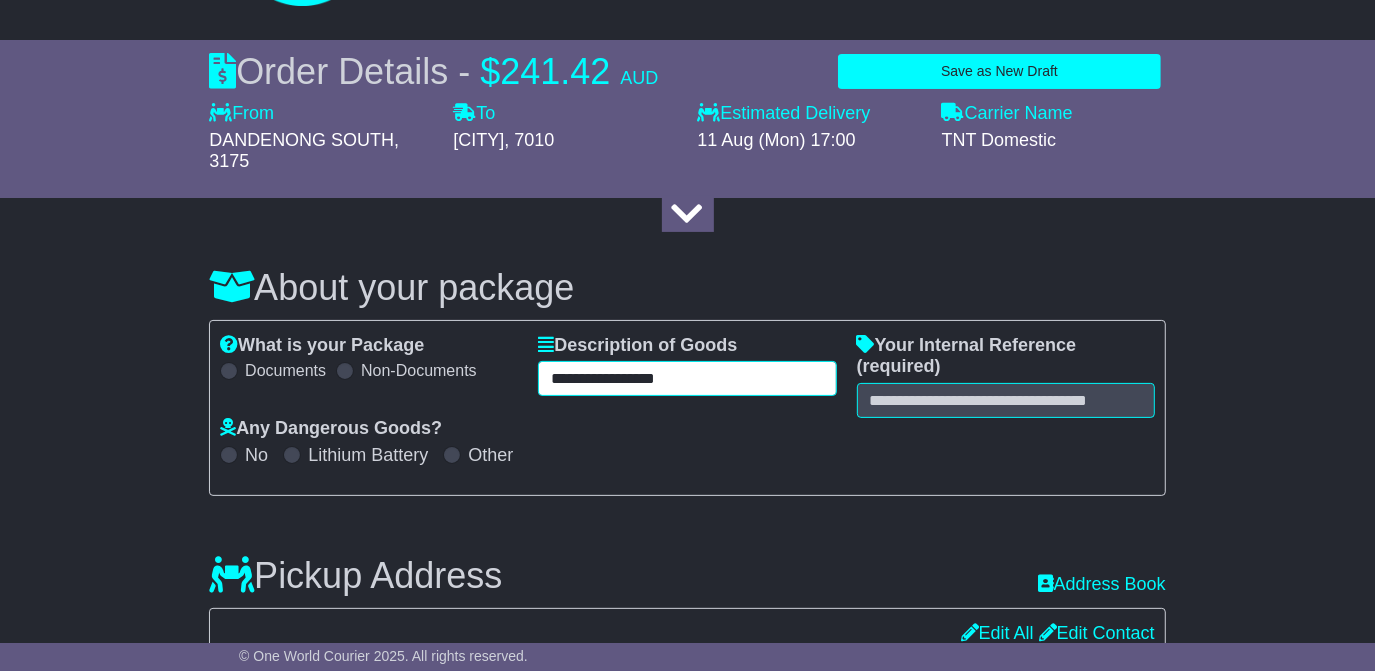 type on "**********" 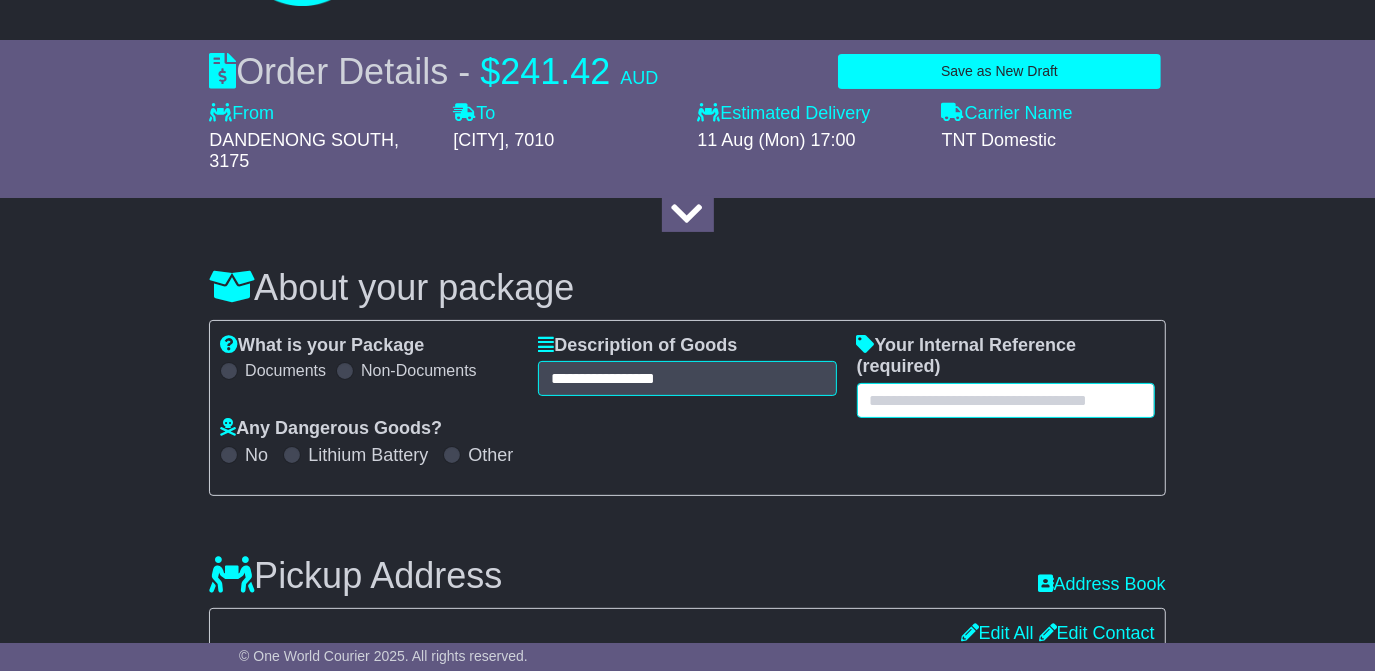 click at bounding box center (1006, 400) 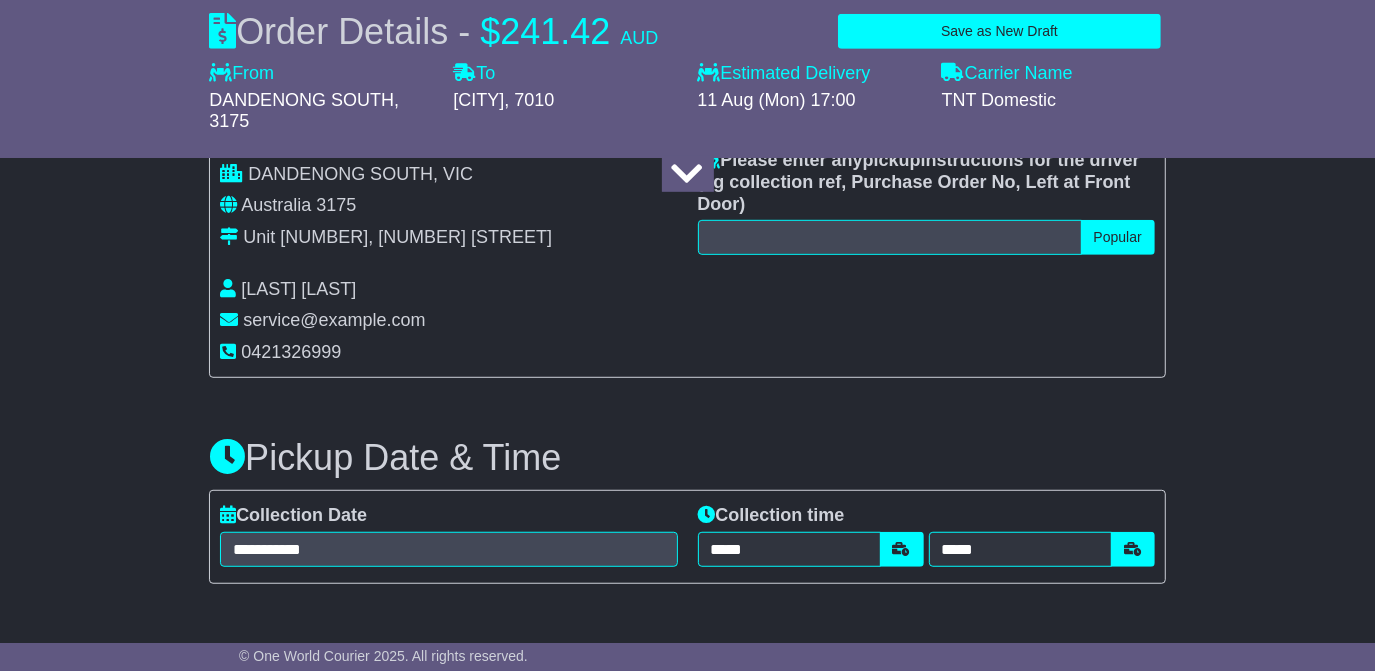scroll, scrollTop: 685, scrollLeft: 0, axis: vertical 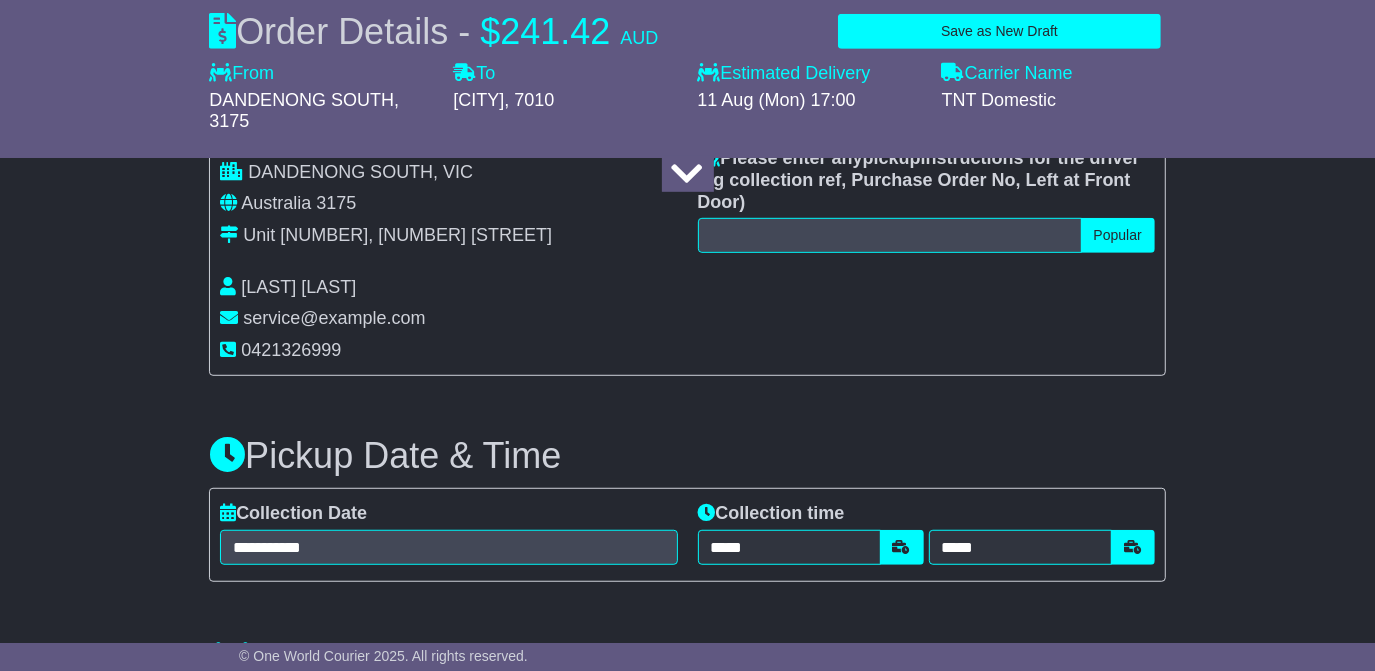 type on "**********" 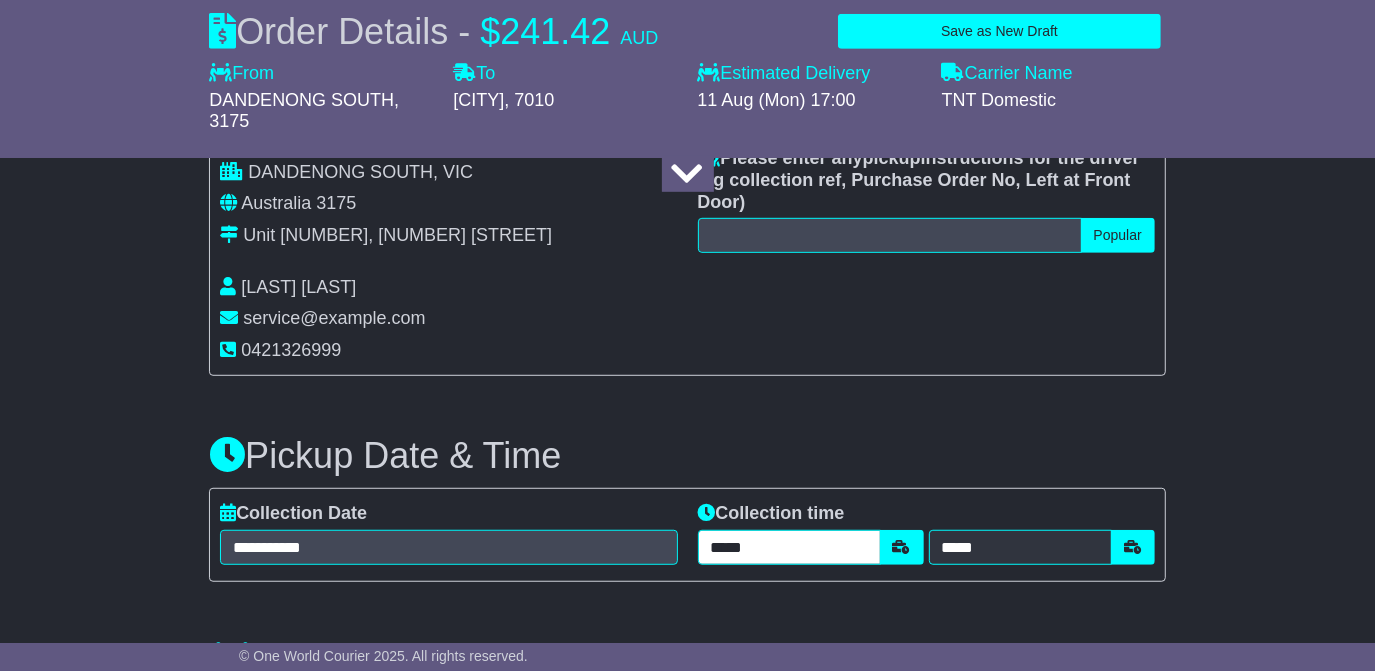 click on "*****" at bounding box center (789, 547) 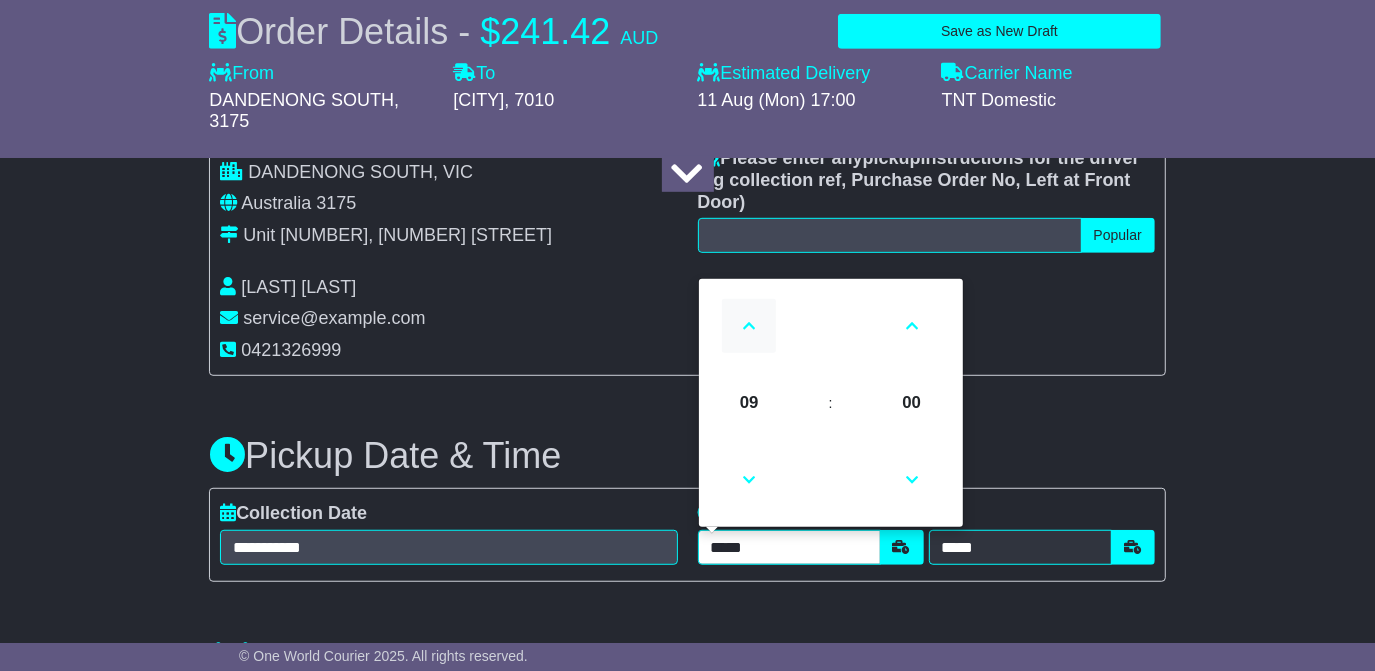 click at bounding box center [749, 326] 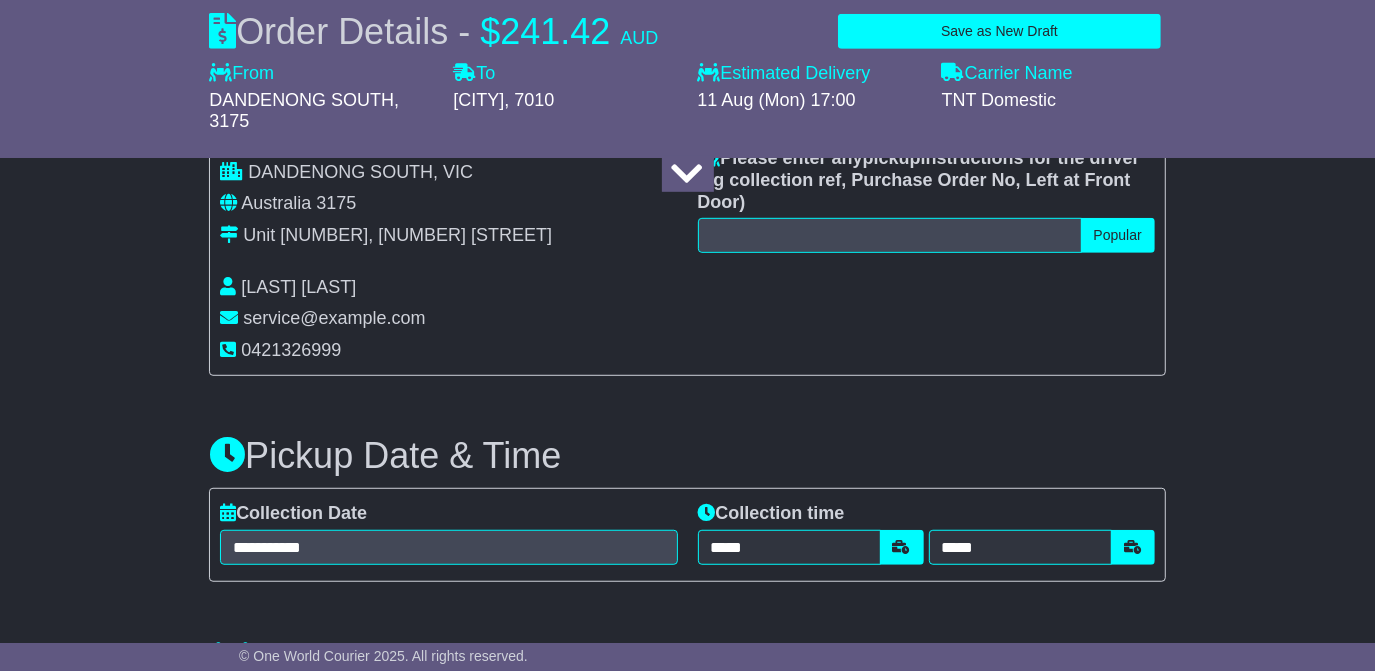 click on "**********" at bounding box center (687, 1002) 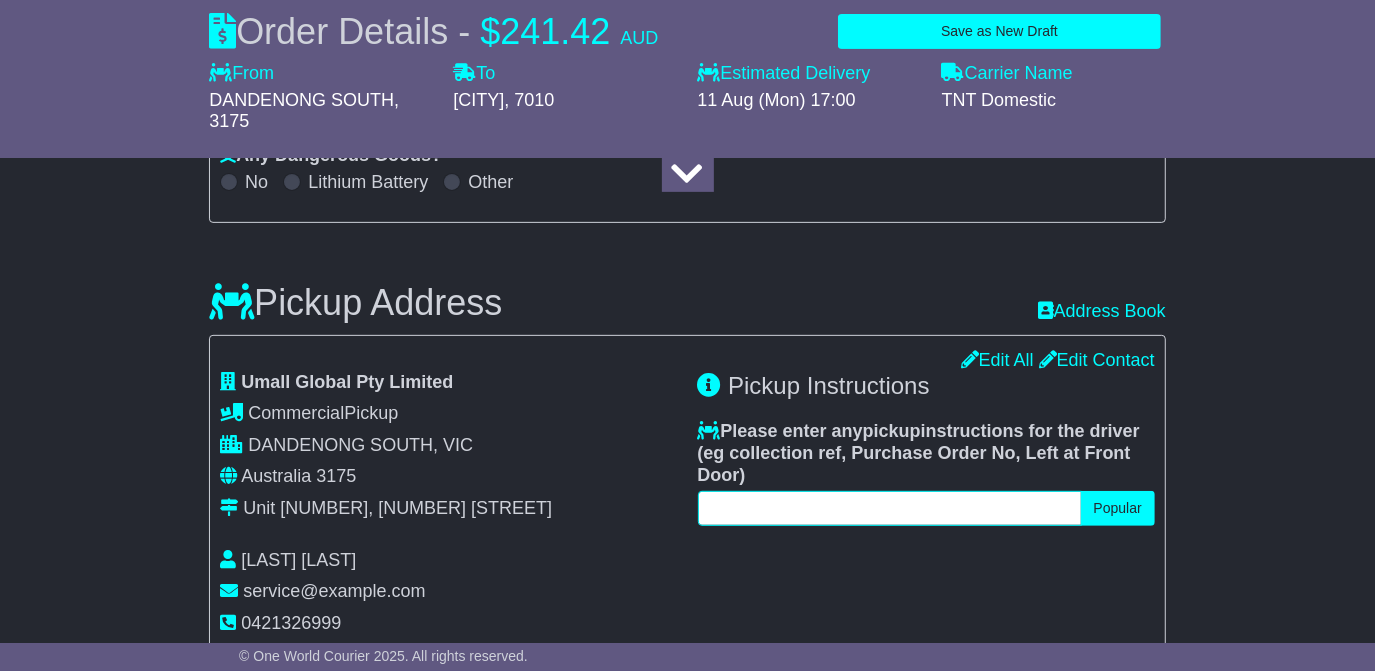 click at bounding box center (890, 508) 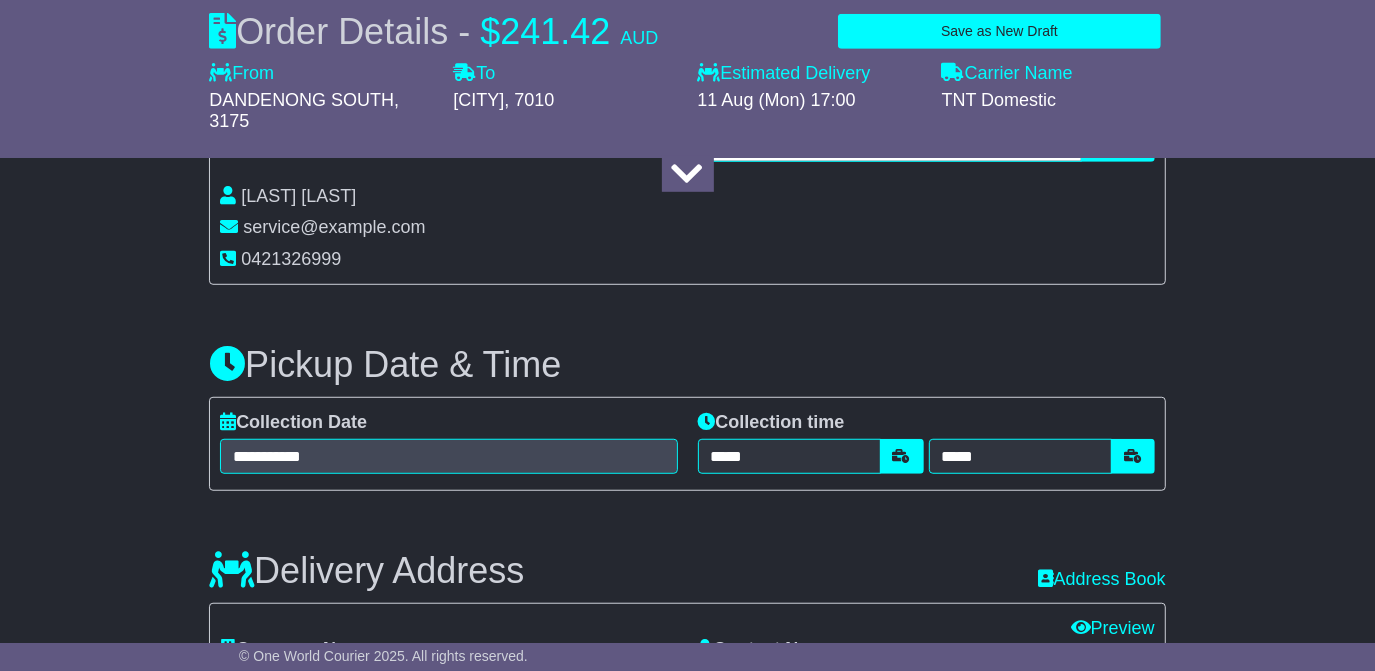 scroll, scrollTop: 1139, scrollLeft: 0, axis: vertical 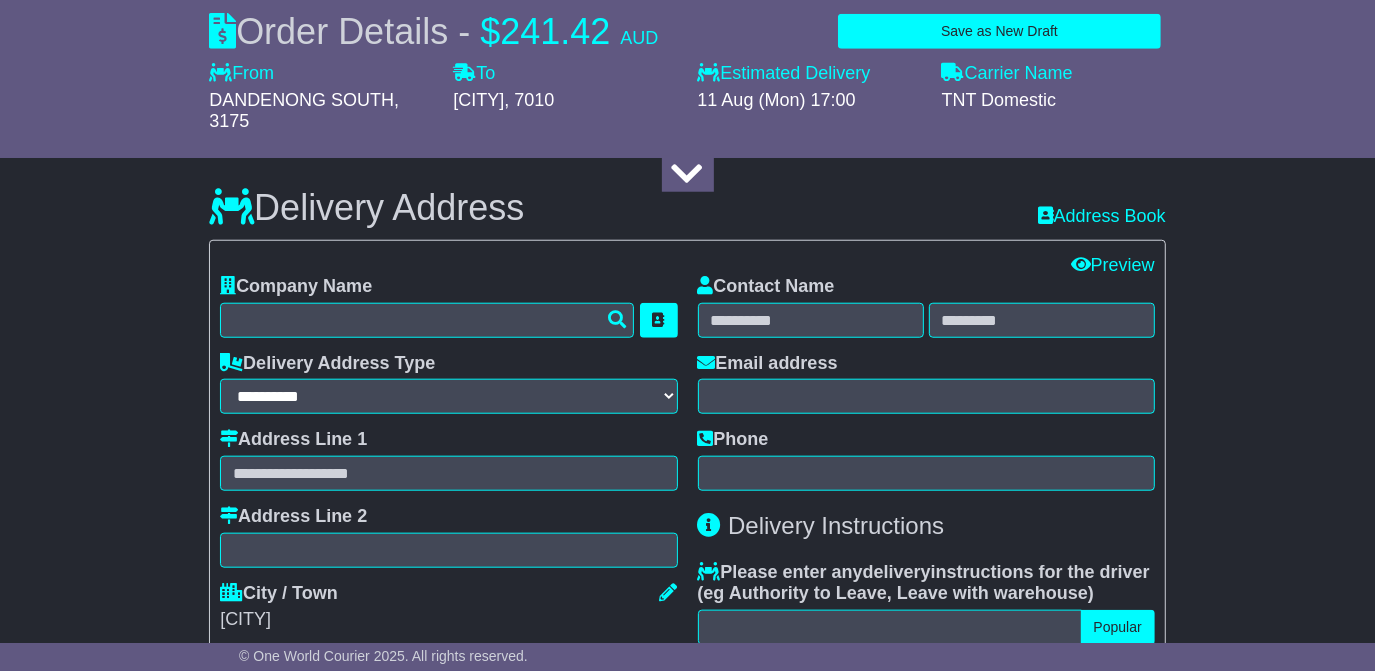 type on "**********" 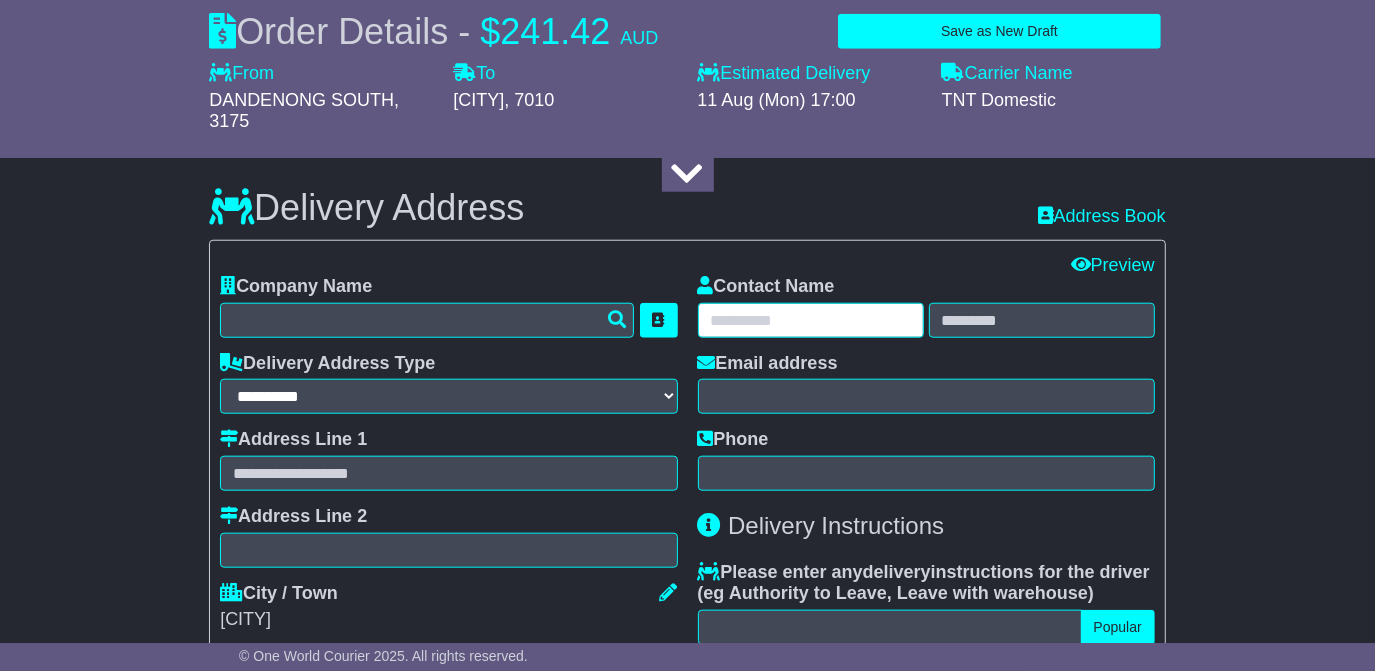 click at bounding box center (811, 320) 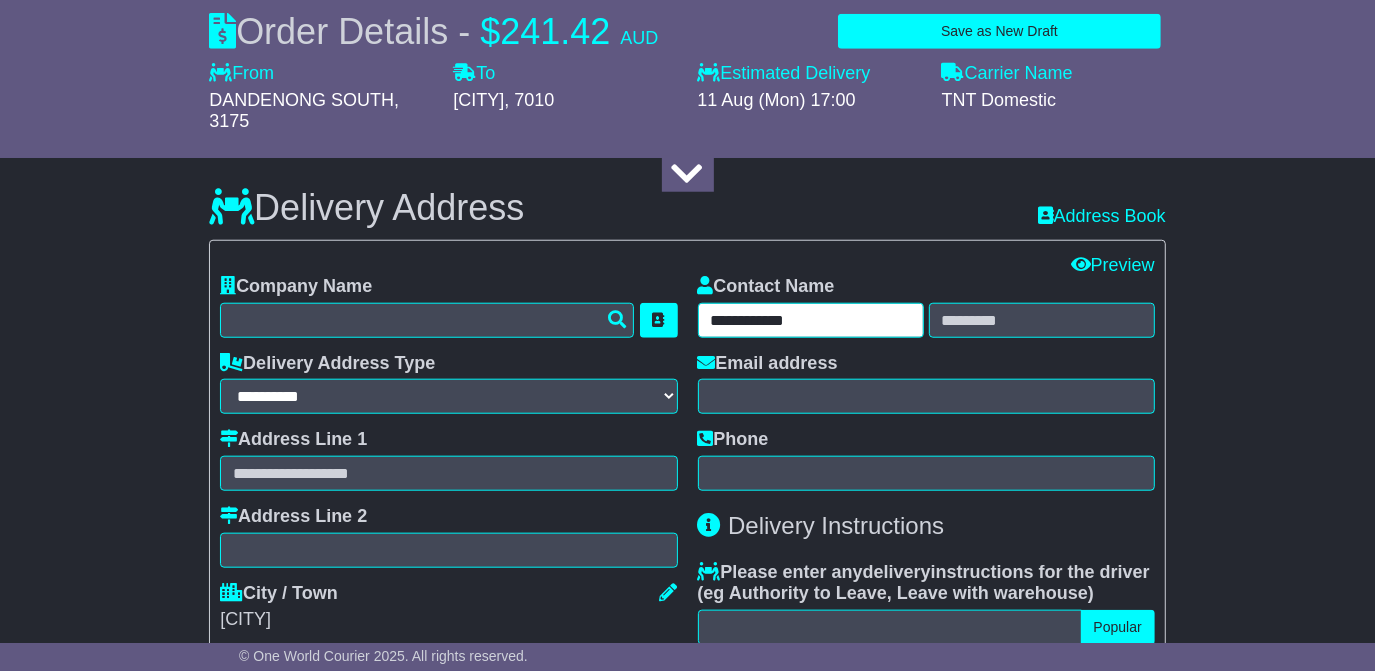 click on "**********" at bounding box center (811, 320) 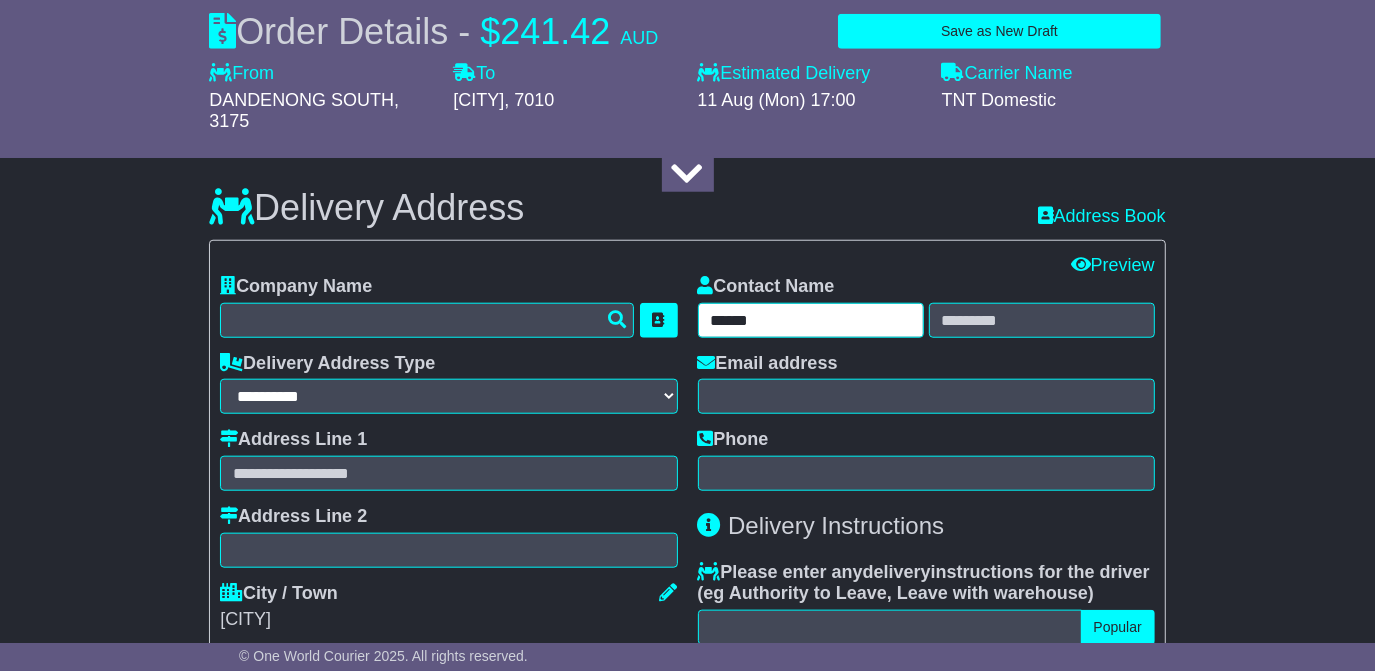 type on "*****" 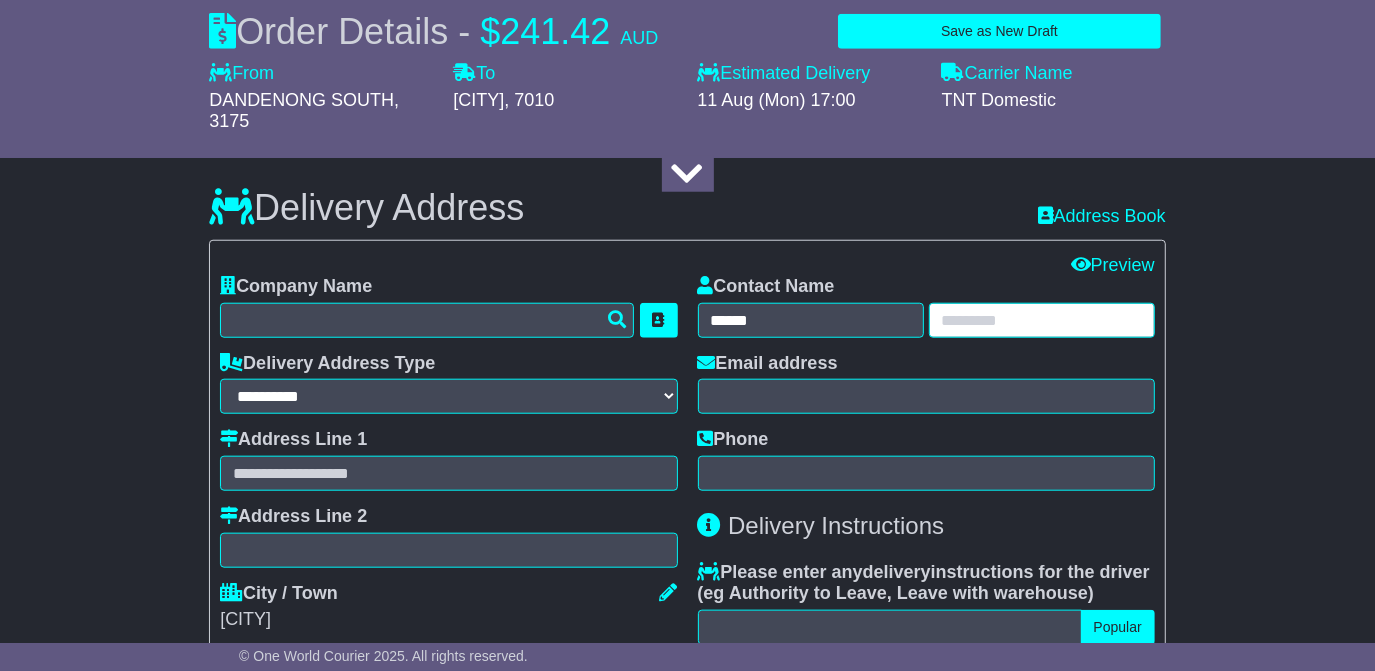 click at bounding box center [1042, 320] 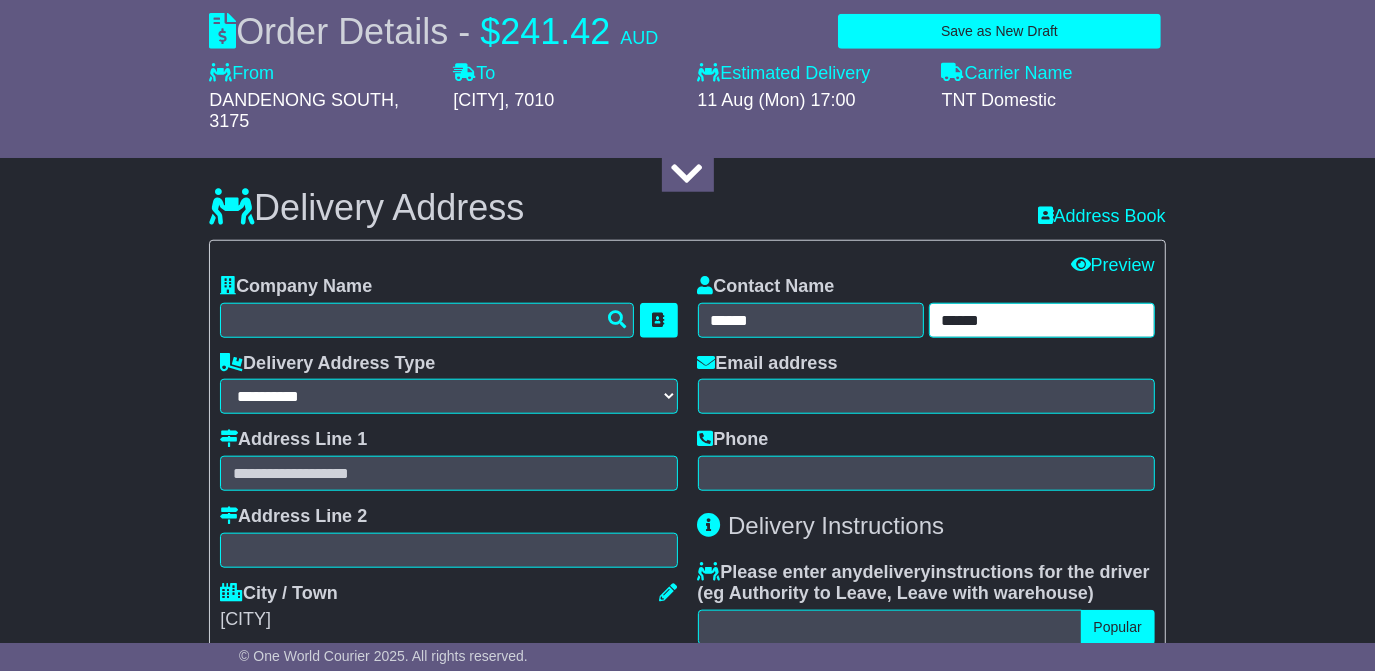 type on "******" 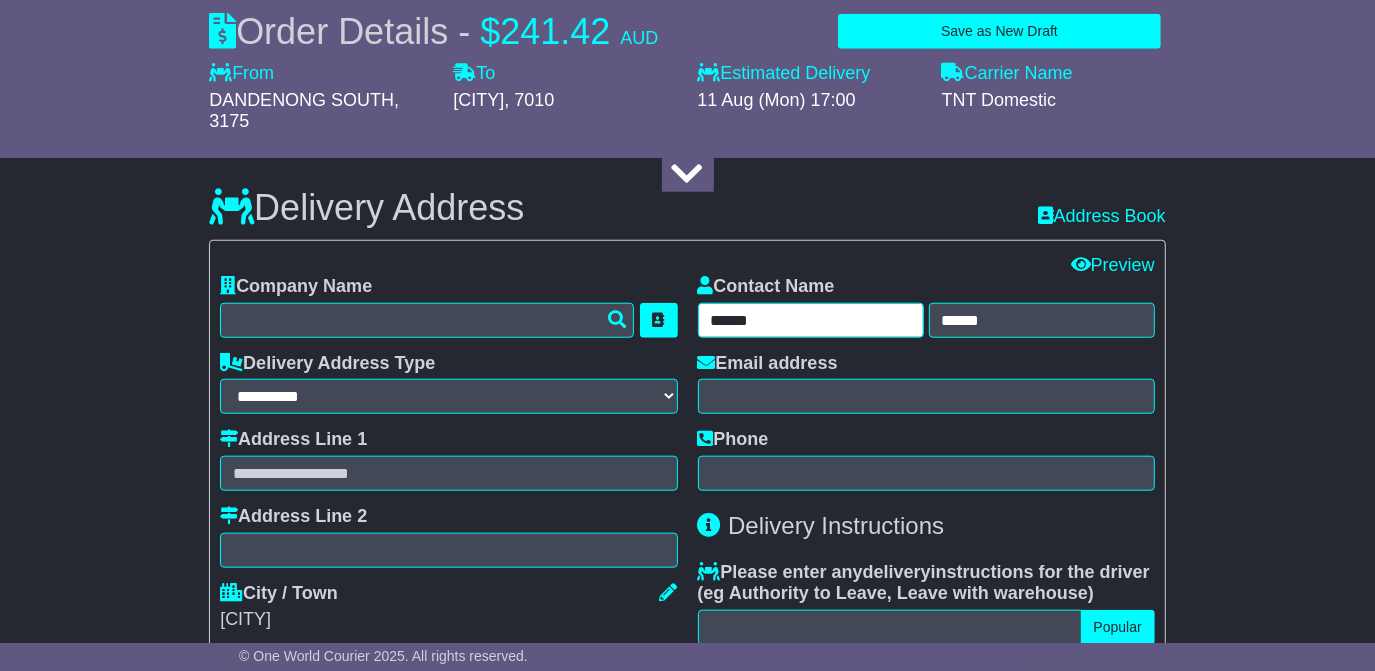 click on "*****" at bounding box center [811, 320] 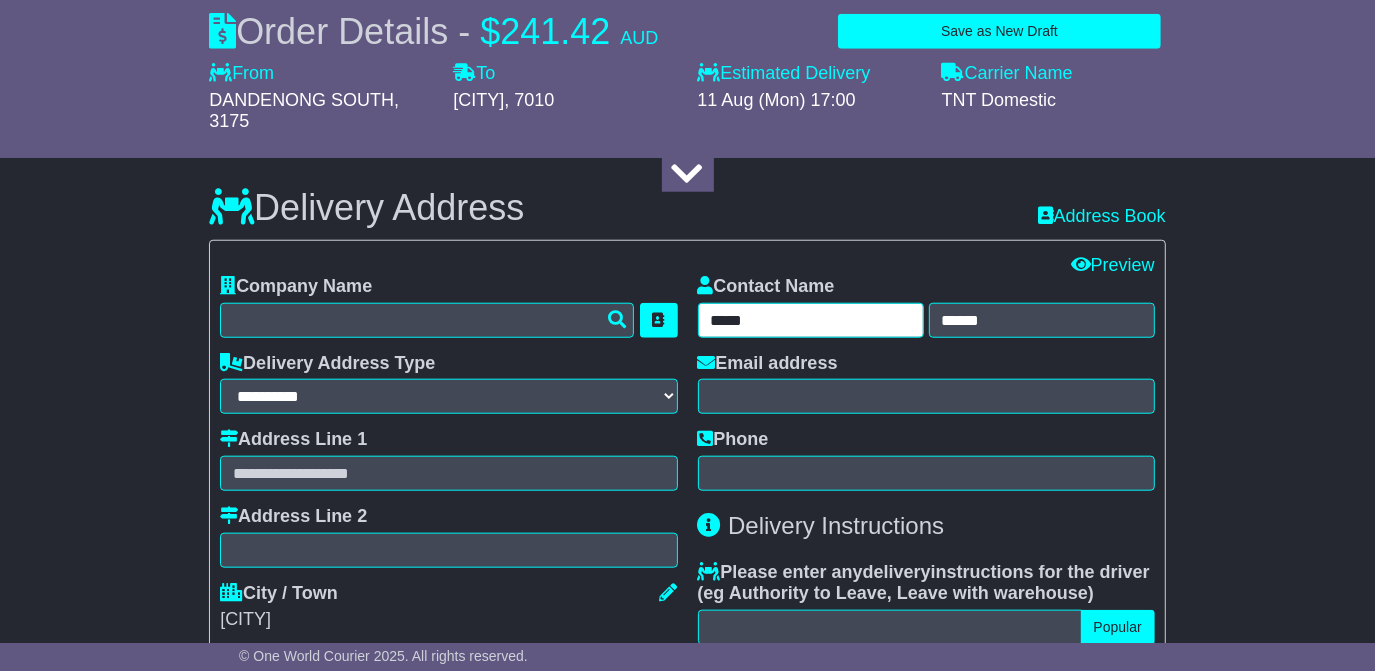 type on "*****" 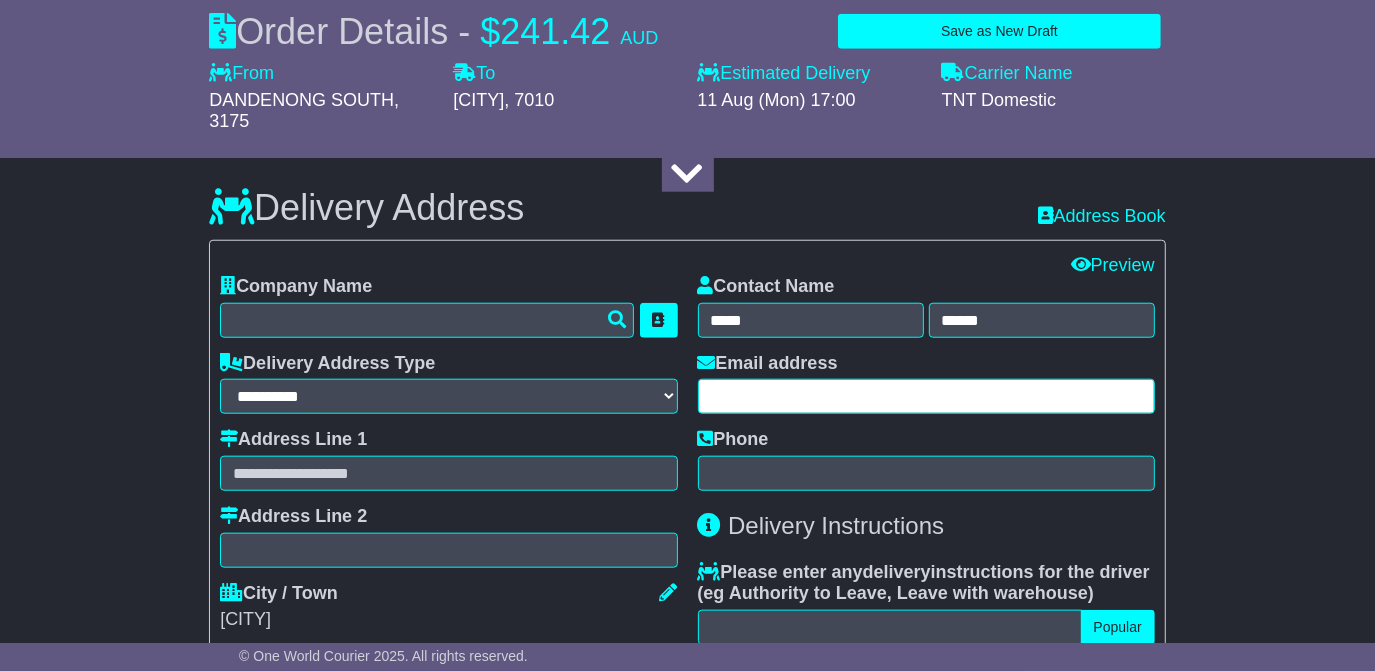 click at bounding box center [926, 396] 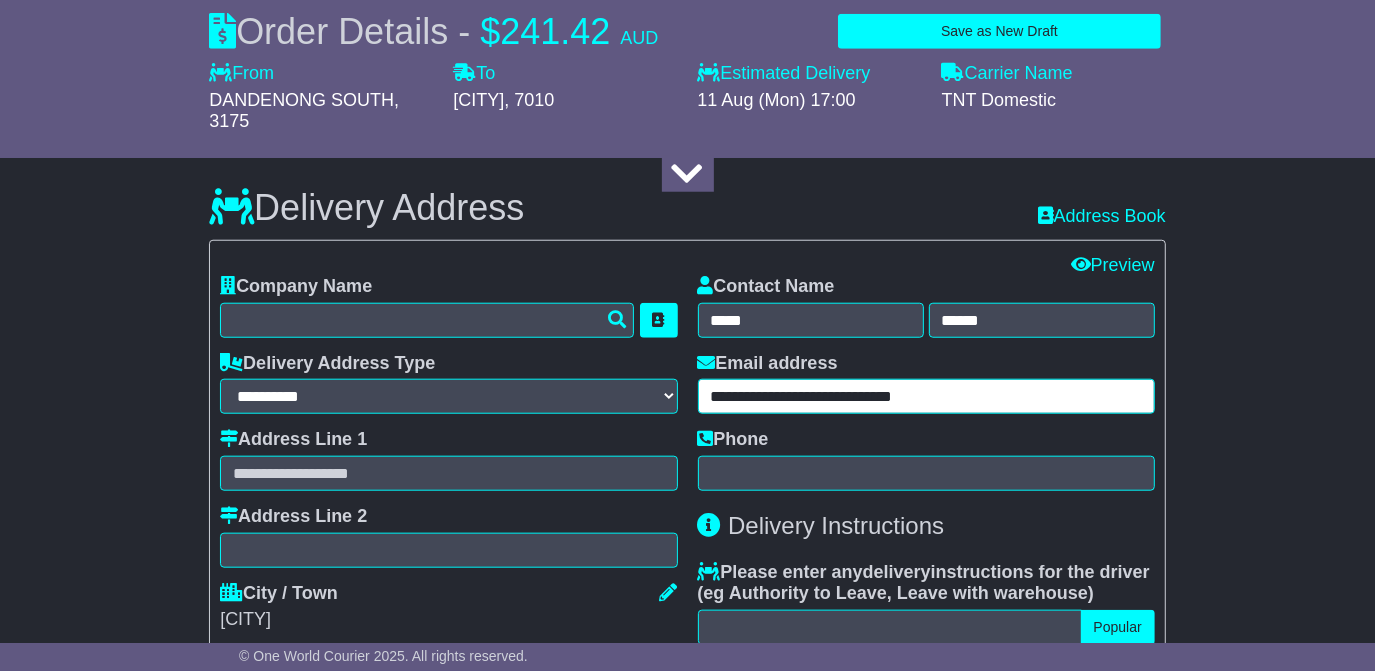 type on "**********" 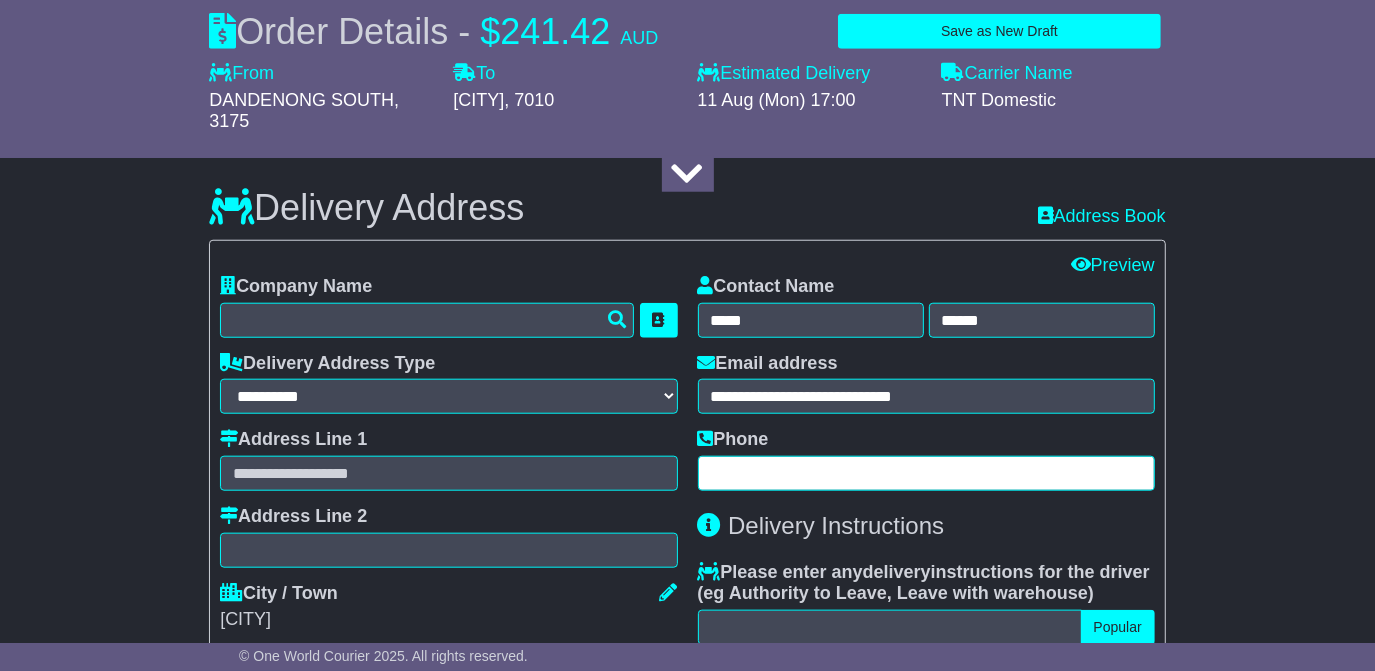 click at bounding box center (926, 473) 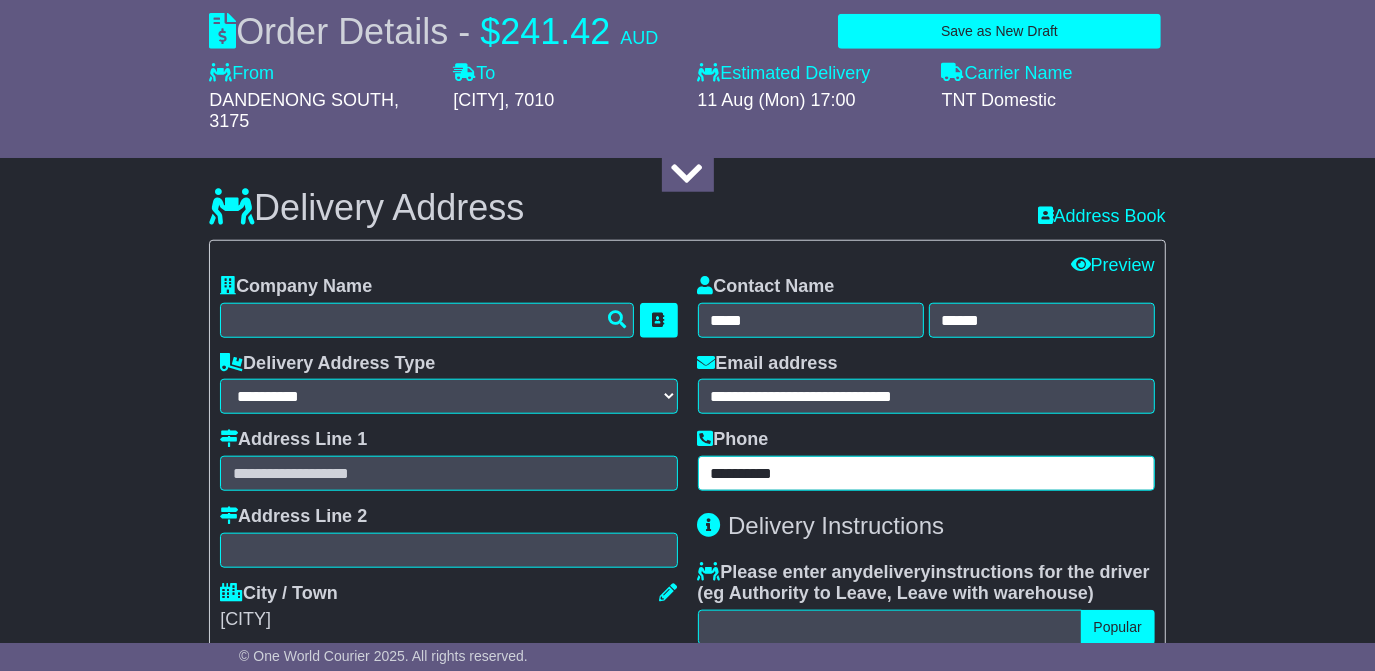 type on "**********" 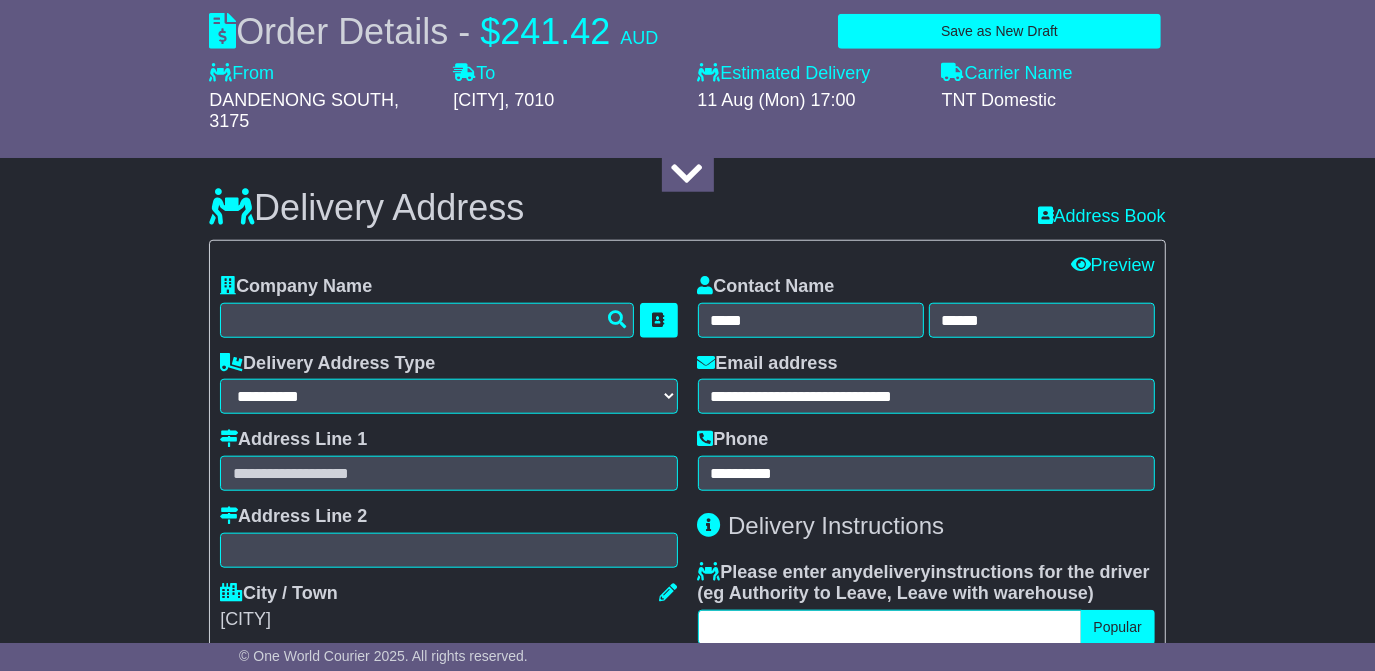 click at bounding box center (890, 627) 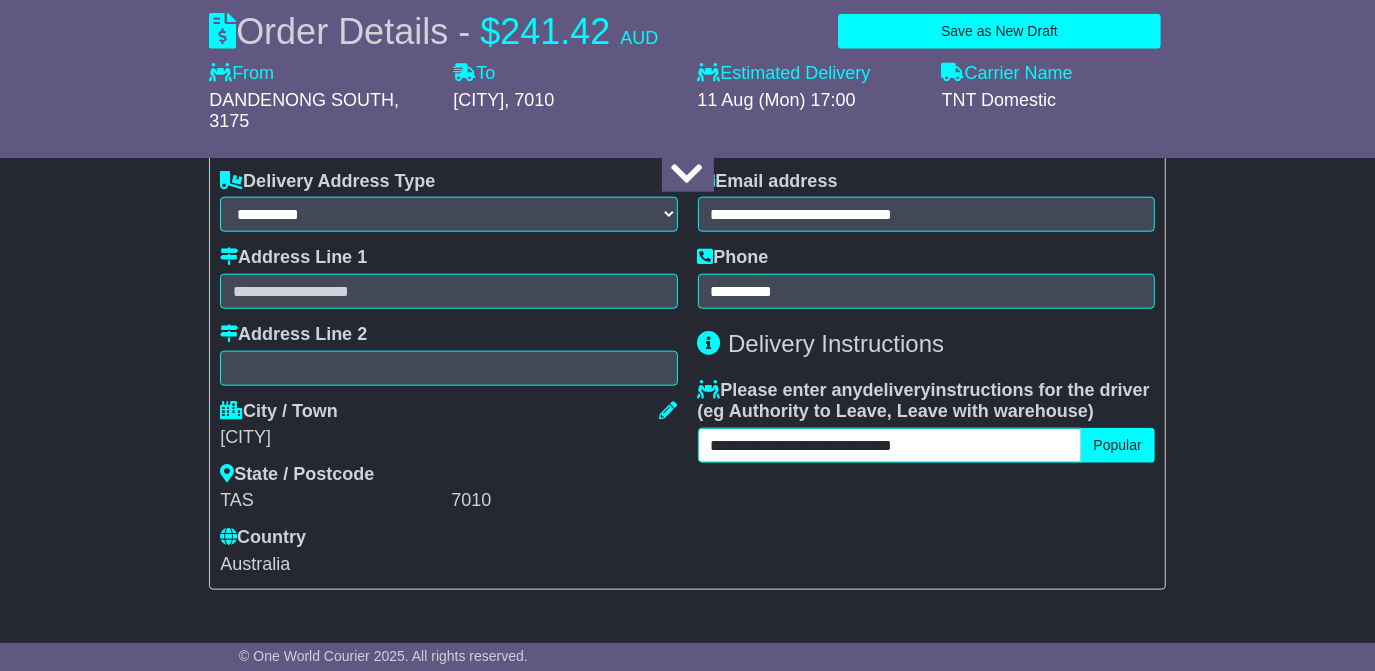 scroll, scrollTop: 1139, scrollLeft: 0, axis: vertical 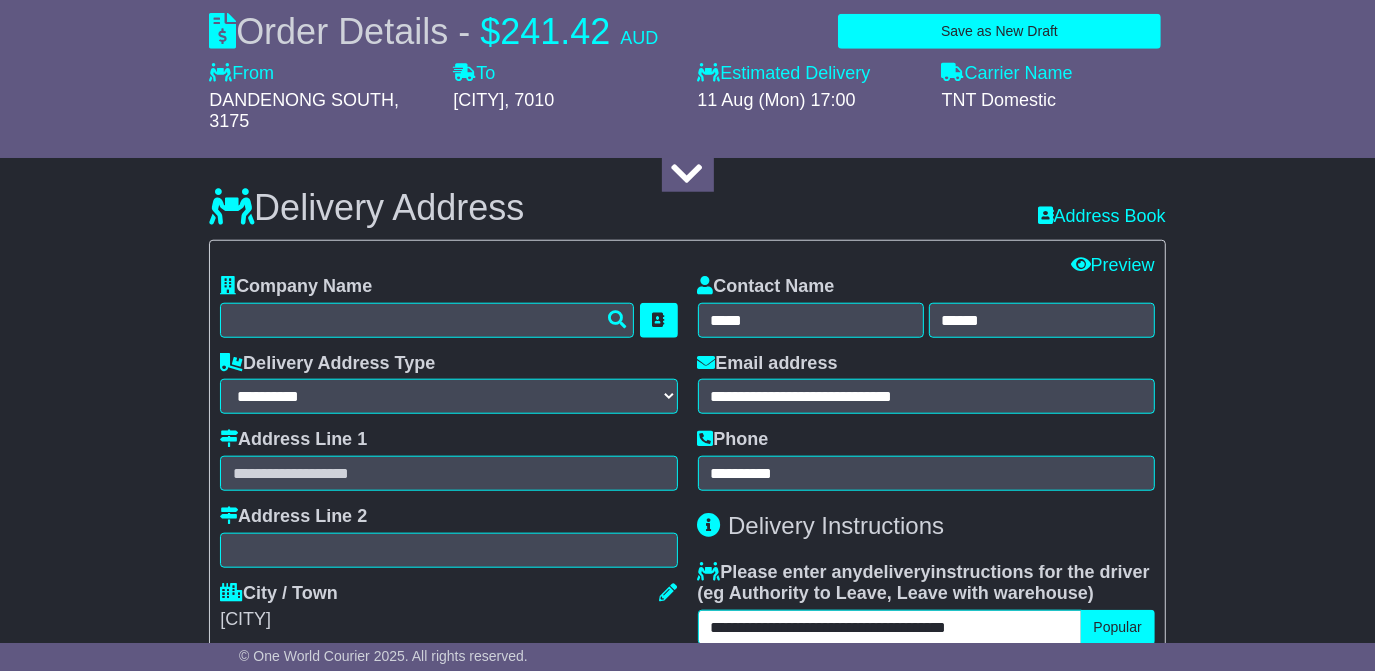 type on "**********" 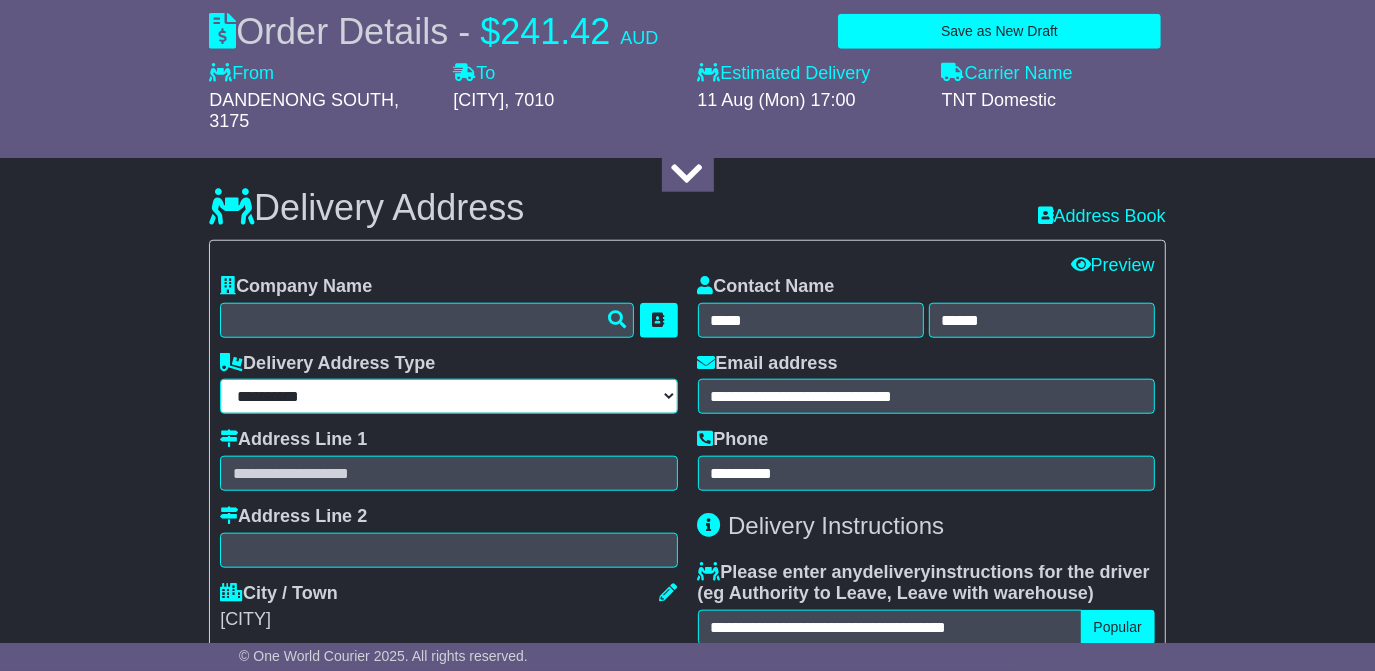 click on "**********" at bounding box center (449, 396) 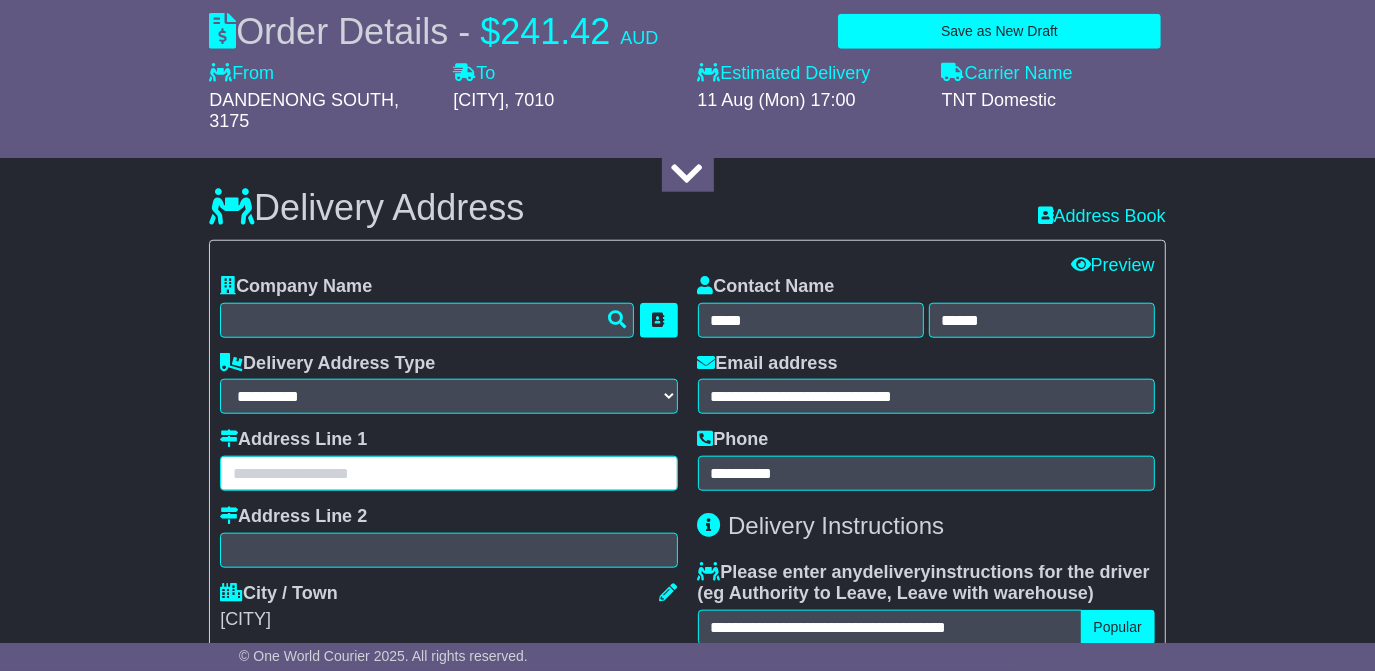 click at bounding box center [448, 473] 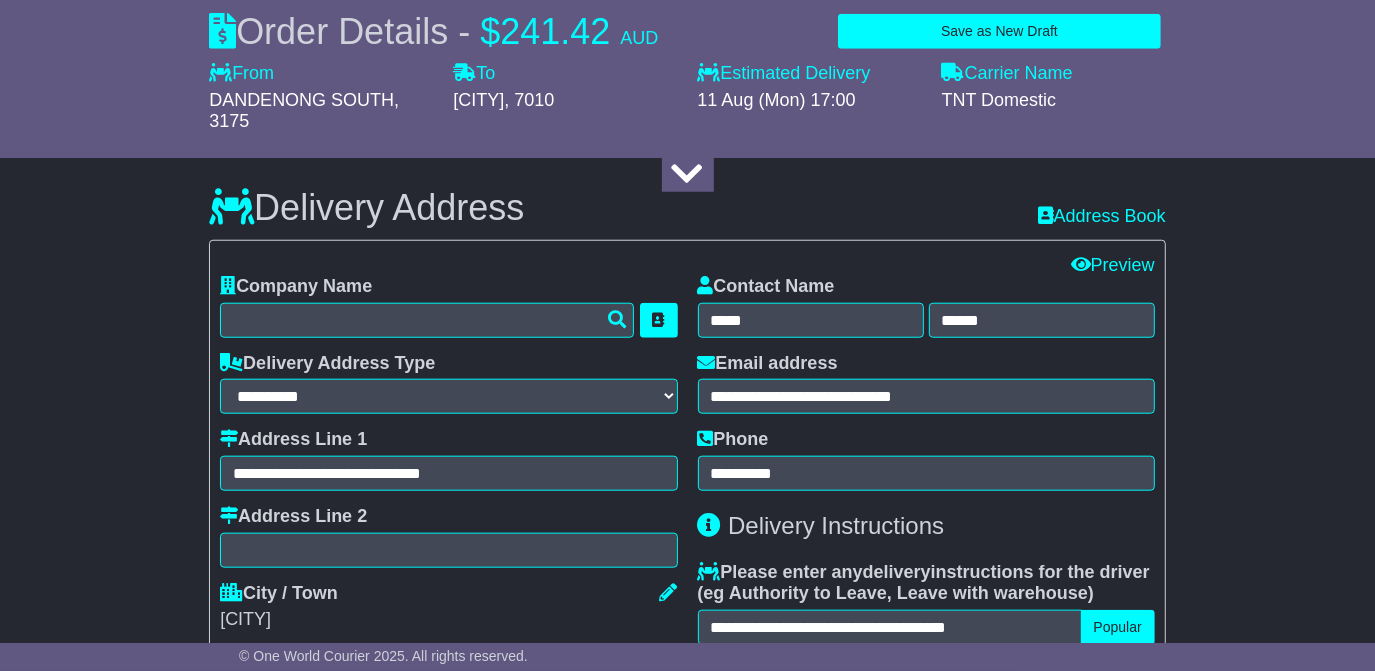 click on "directors@example.com
Logout
[PERSON] [LAST]
service@example.com
04[PHONE]
Change Password
×
Change Password
Current Password
New Password
Repeat Password
Close" at bounding box center [687, -804] 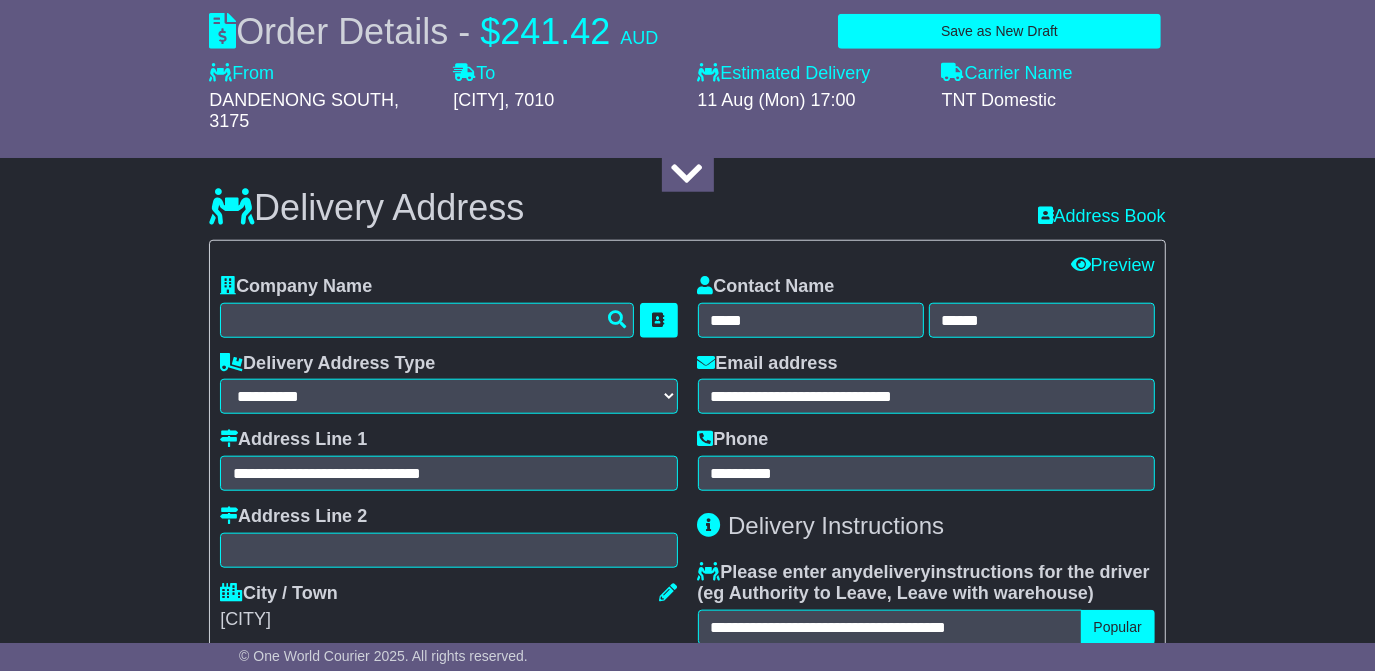 scroll, scrollTop: 1230, scrollLeft: 0, axis: vertical 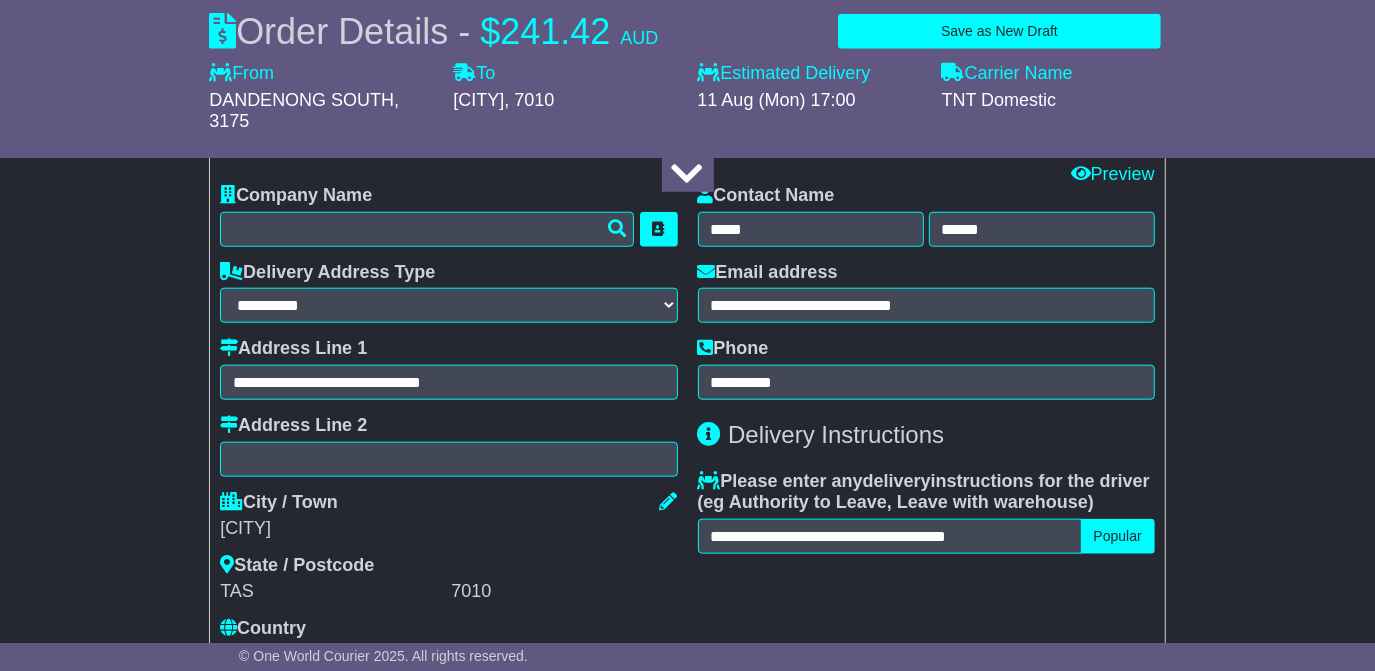 click on "**********" at bounding box center (687, 457) 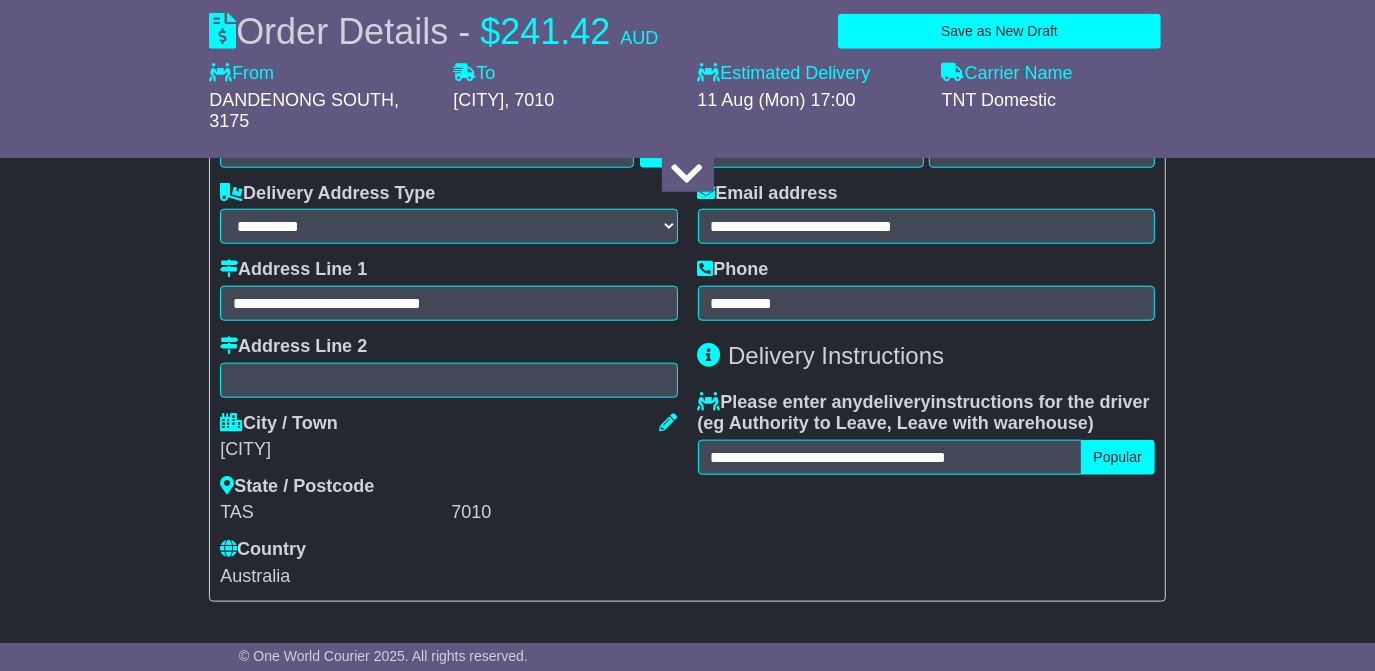 scroll, scrollTop: 1230, scrollLeft: 0, axis: vertical 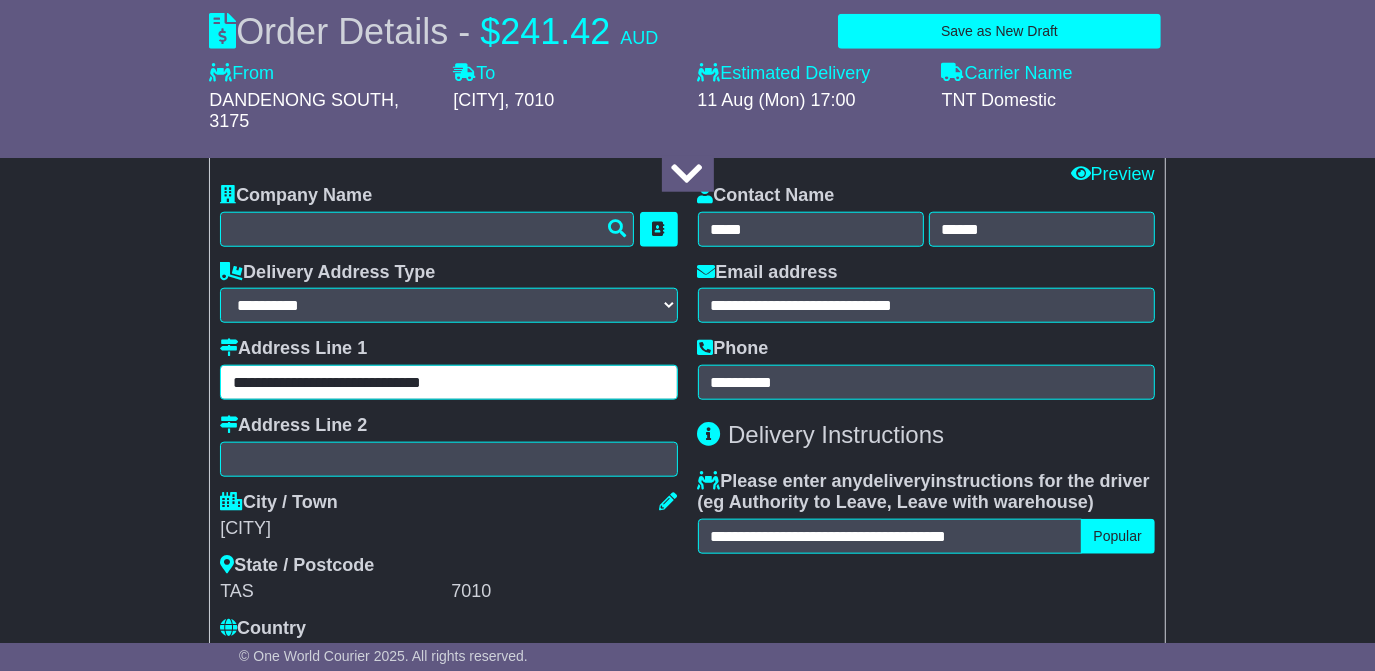 click on "**********" at bounding box center (448, 382) 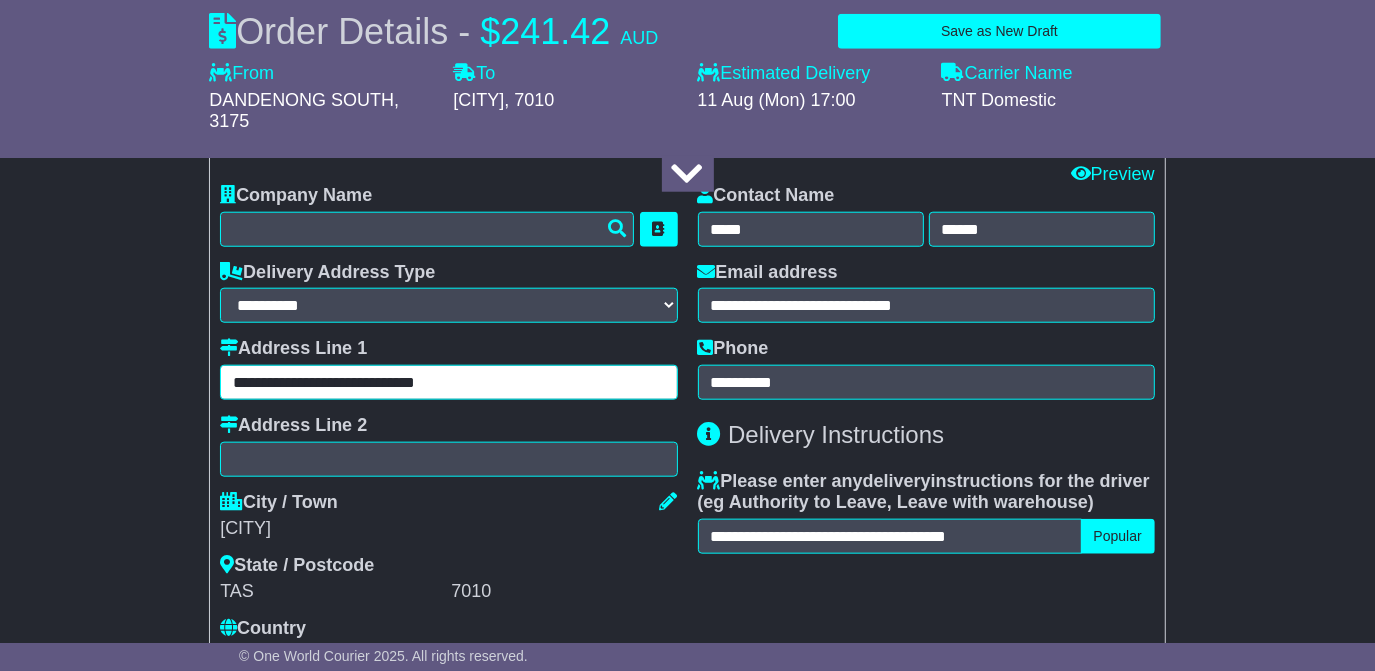 type on "**********" 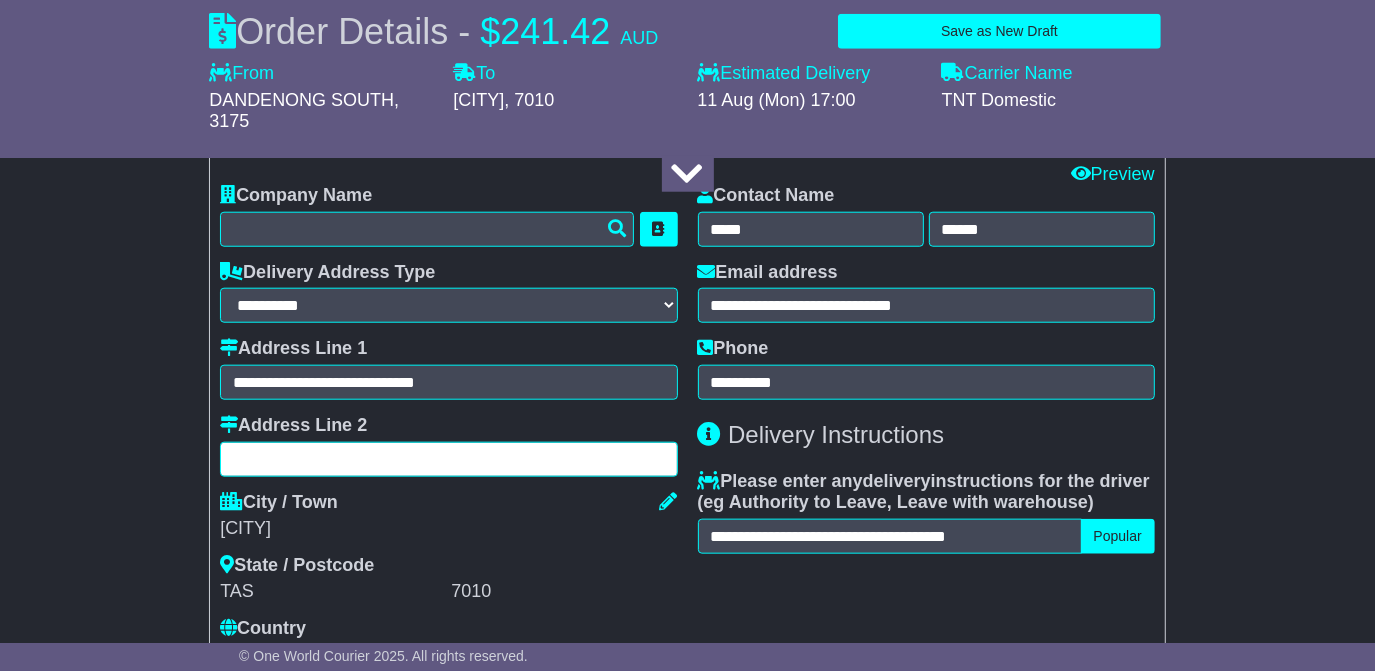 click at bounding box center (448, 459) 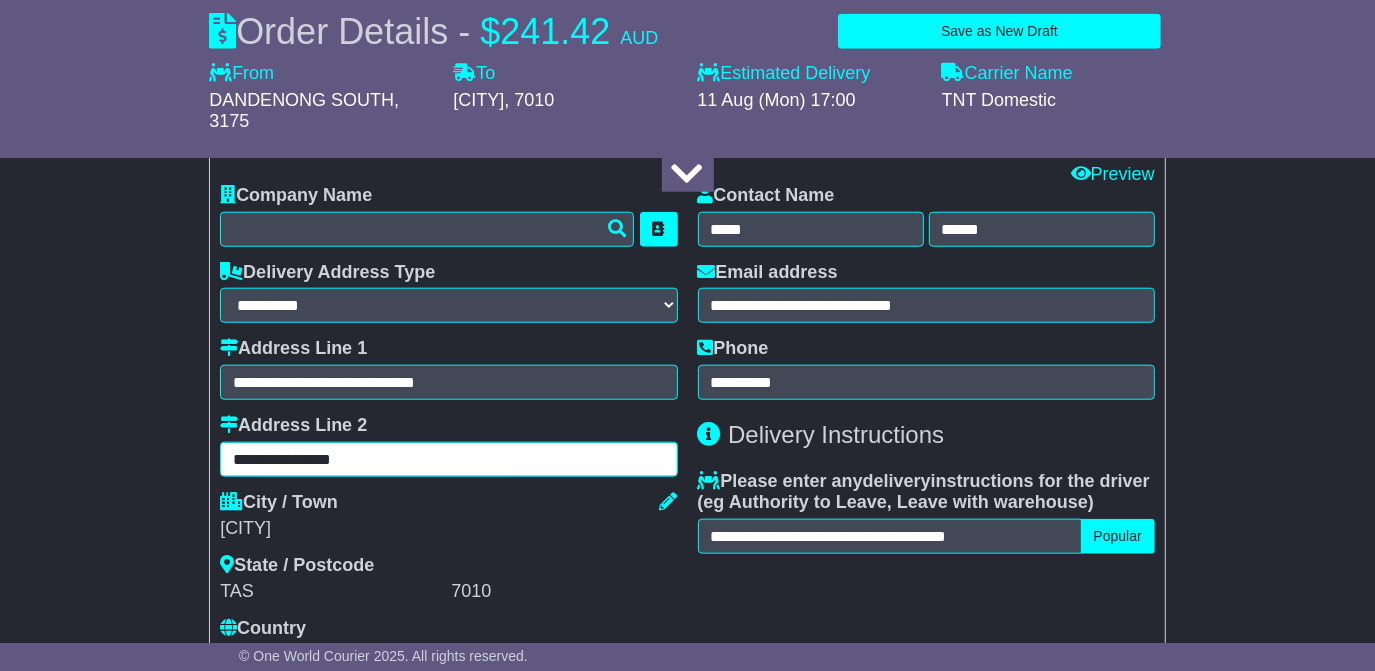 type on "**********" 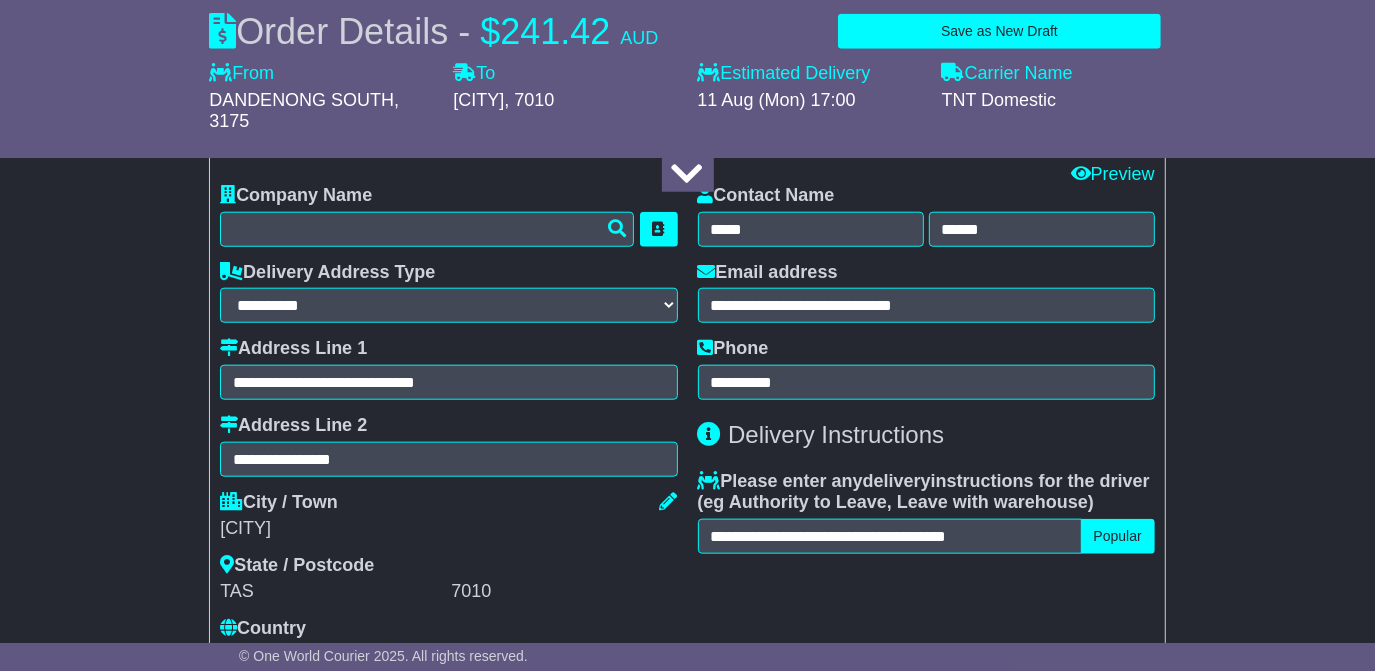 click on "State / Postcode
[STATE]
[POSTAL_CODE]" at bounding box center [448, 579] 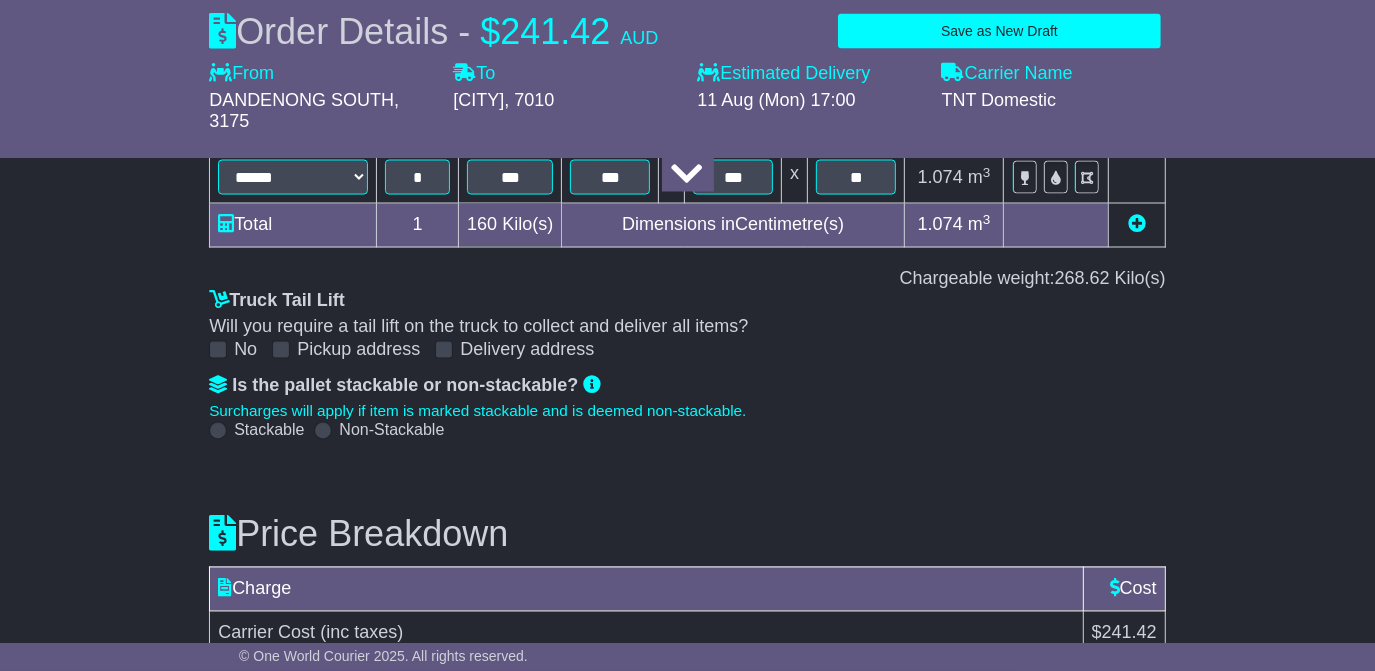 scroll, scrollTop: 2385, scrollLeft: 0, axis: vertical 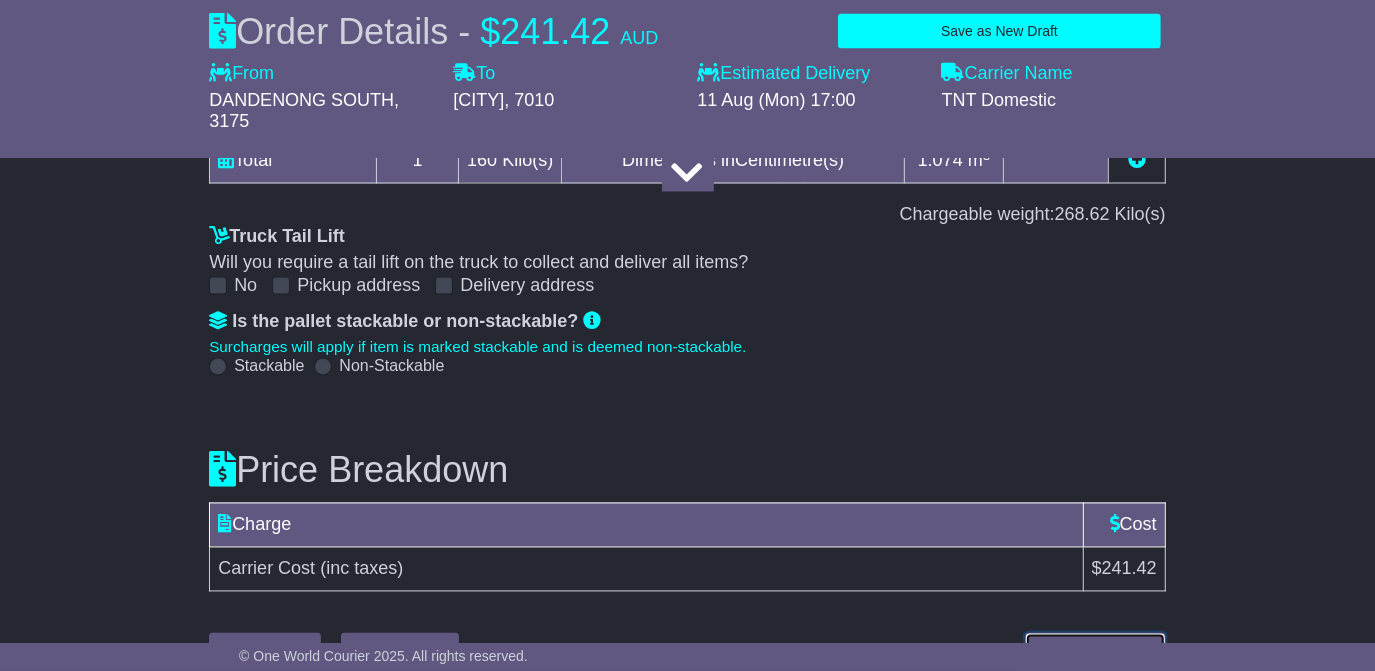 drag, startPoint x: 1087, startPoint y: 611, endPoint x: 654, endPoint y: 645, distance: 434.33282 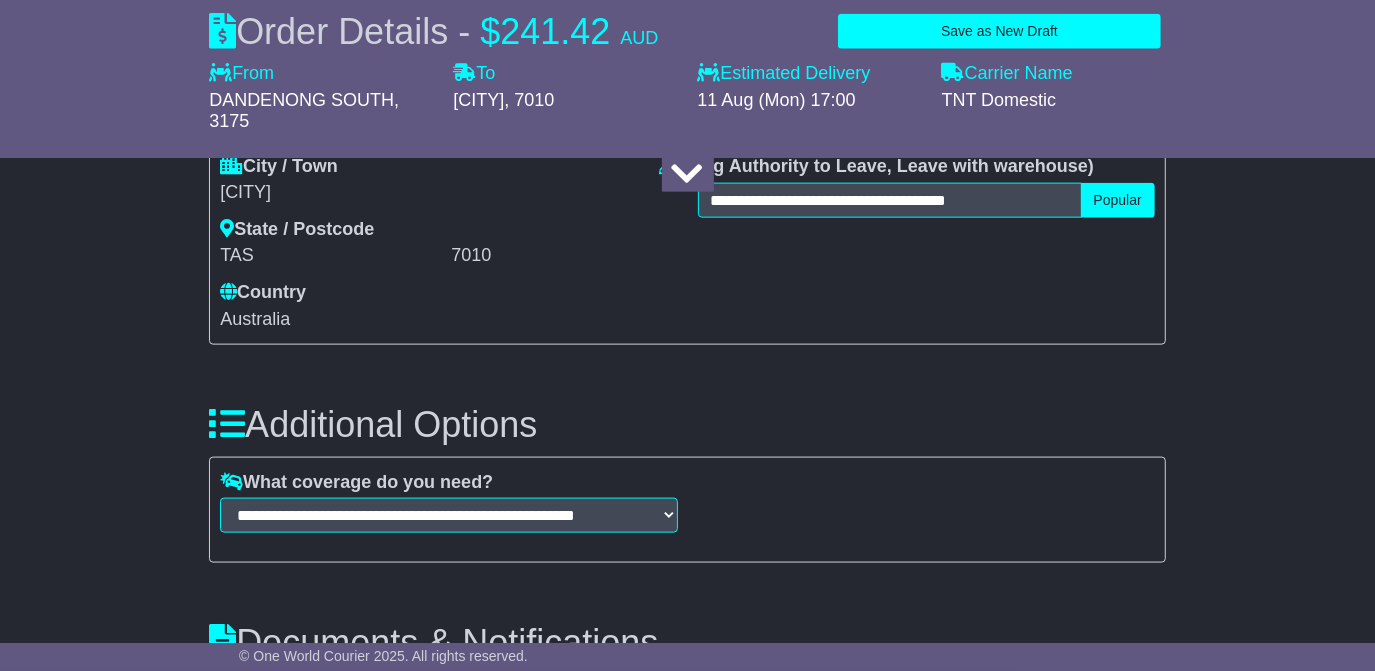 scroll, scrollTop: 1839, scrollLeft: 0, axis: vertical 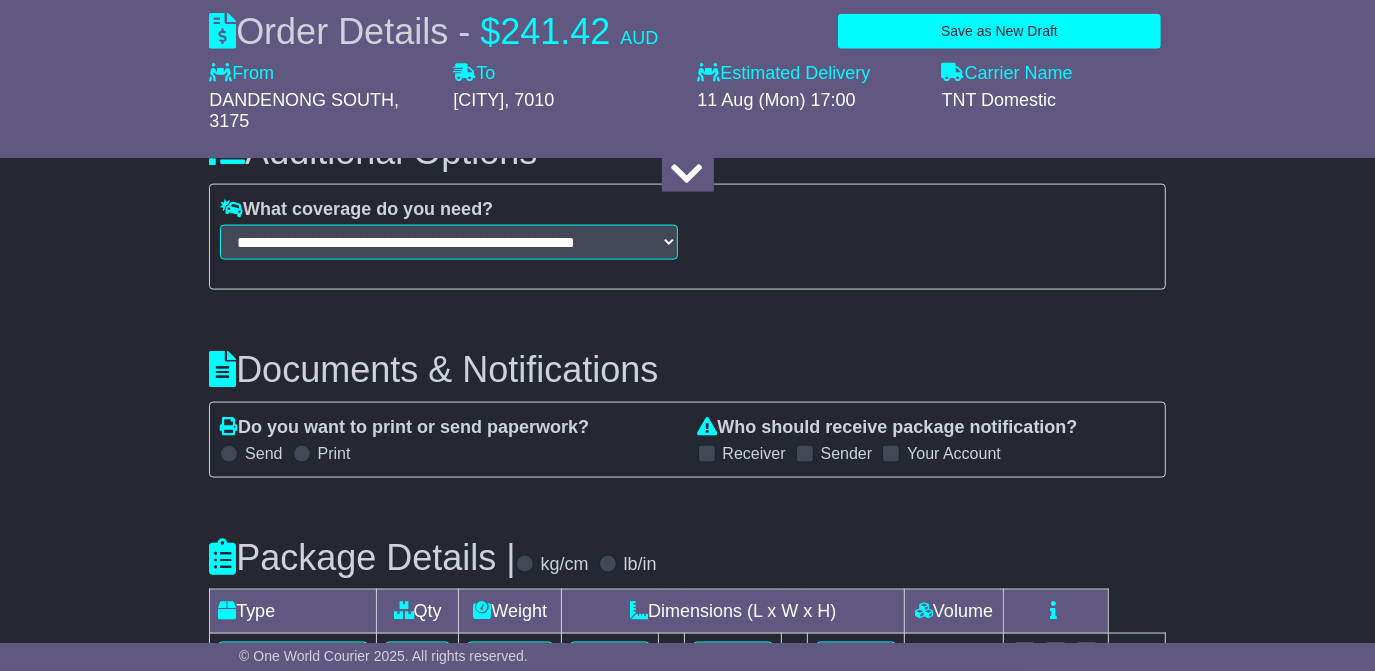 click at bounding box center [707, 454] 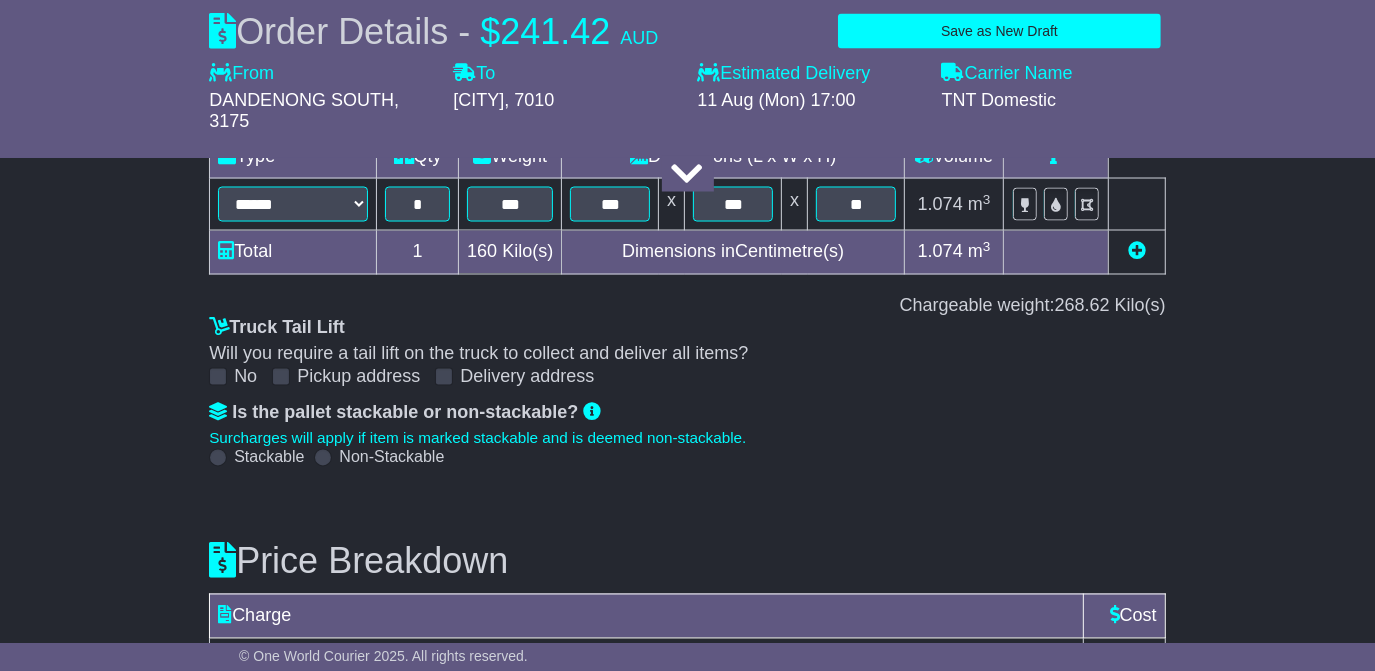 scroll, scrollTop: 2385, scrollLeft: 0, axis: vertical 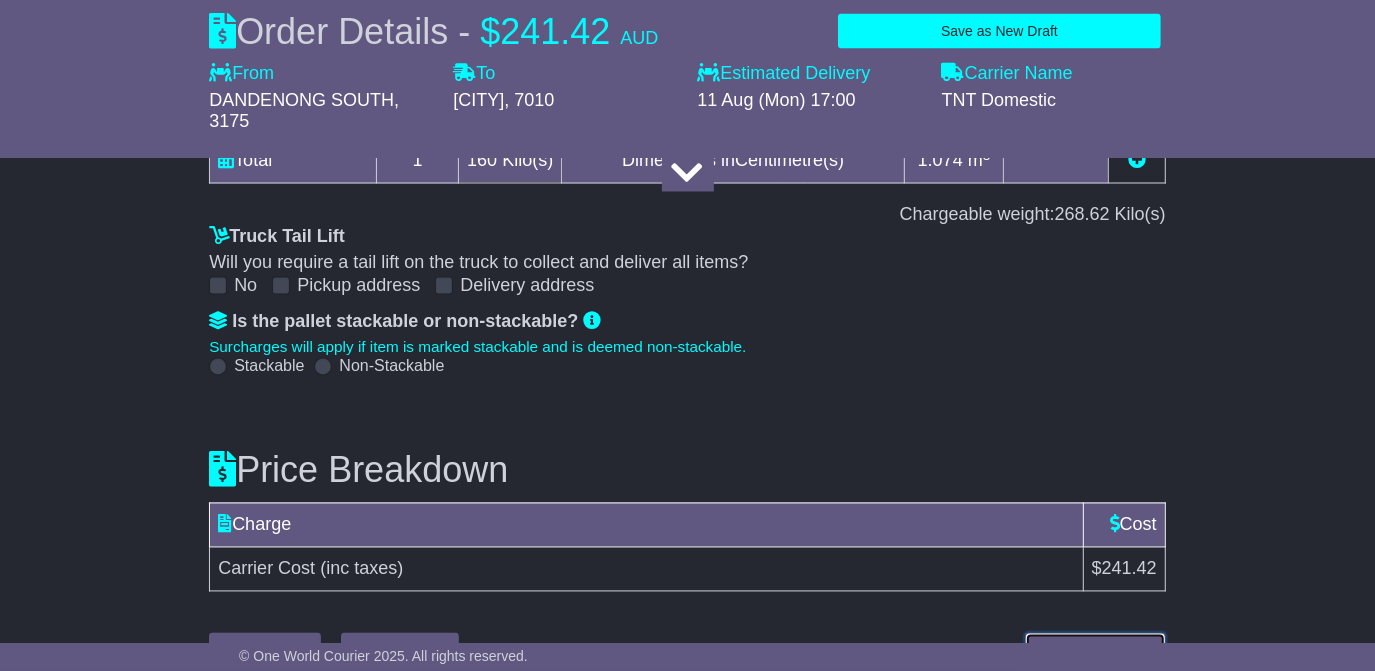 click on "Submit Your Order" at bounding box center (1095, 650) 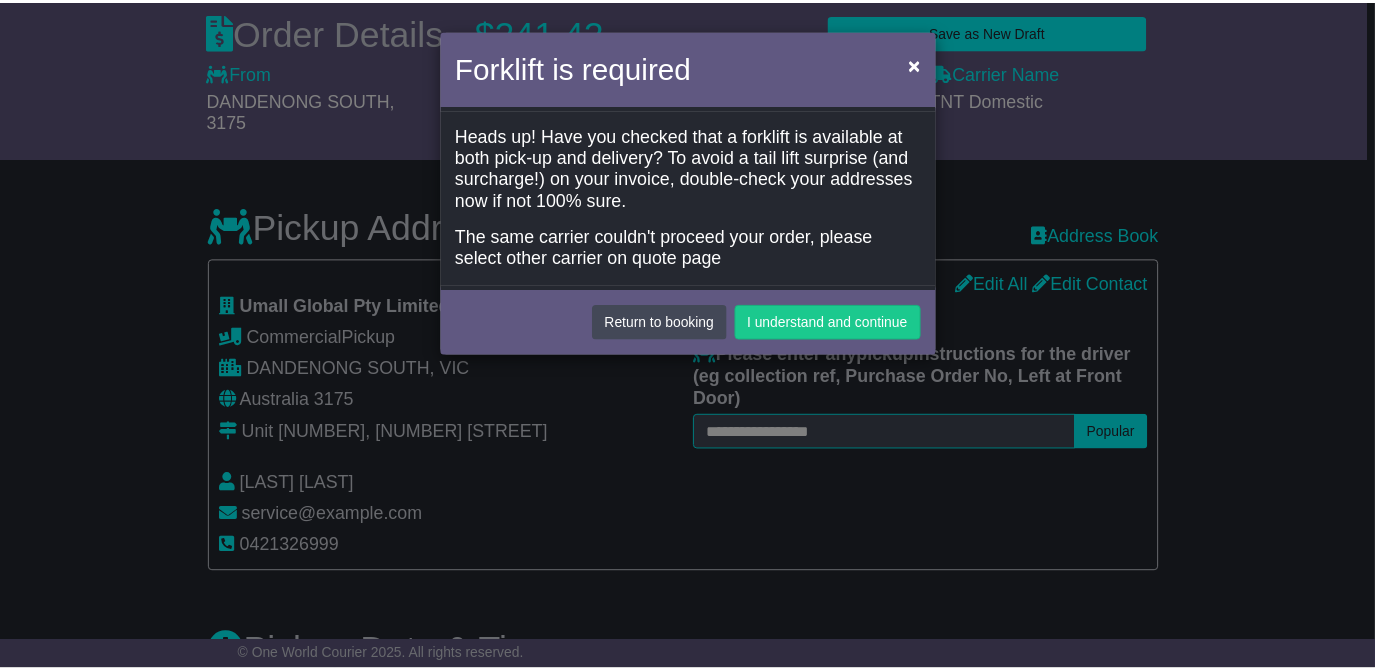 scroll, scrollTop: 0, scrollLeft: 0, axis: both 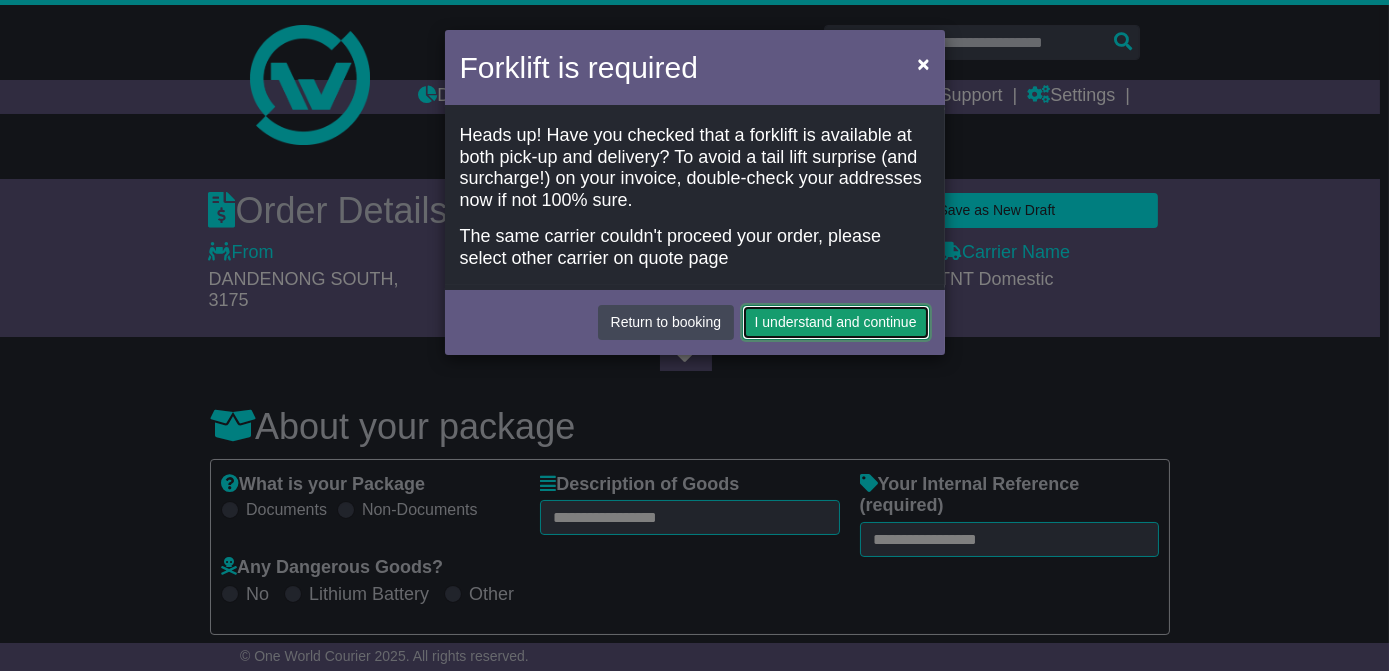 click on "I understand and continue" at bounding box center (836, 322) 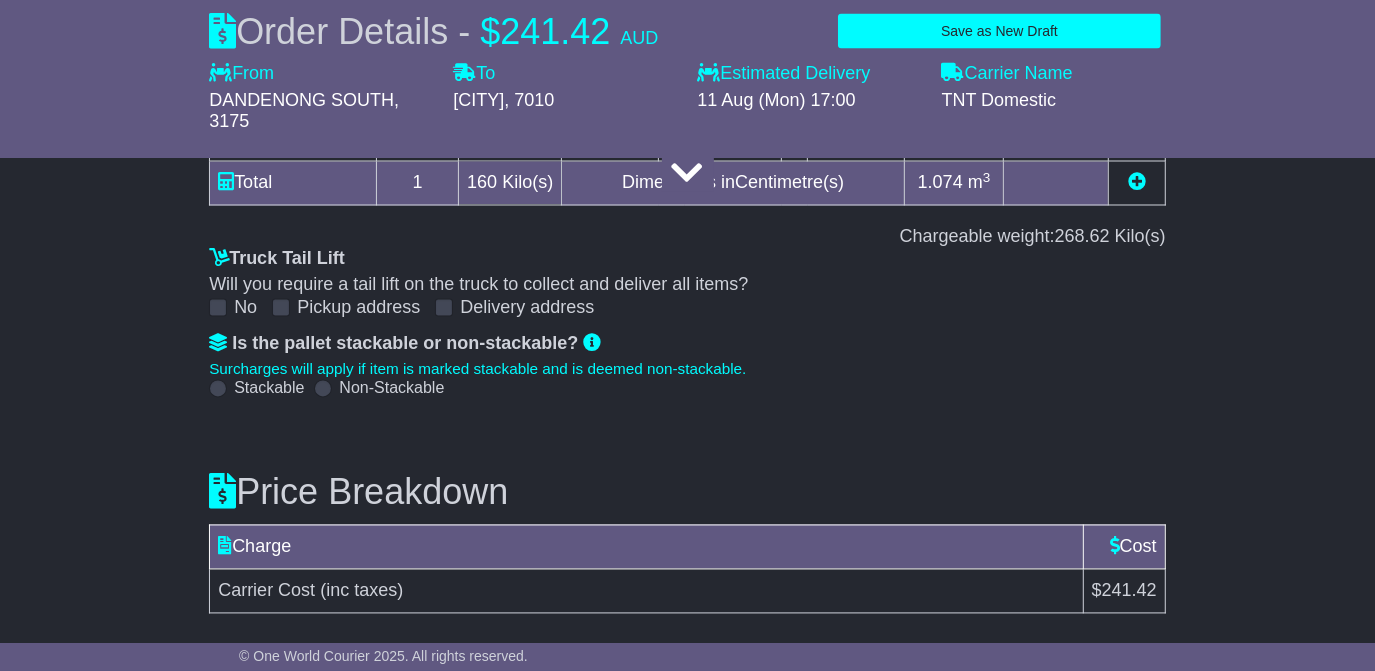 scroll, scrollTop: 2460, scrollLeft: 0, axis: vertical 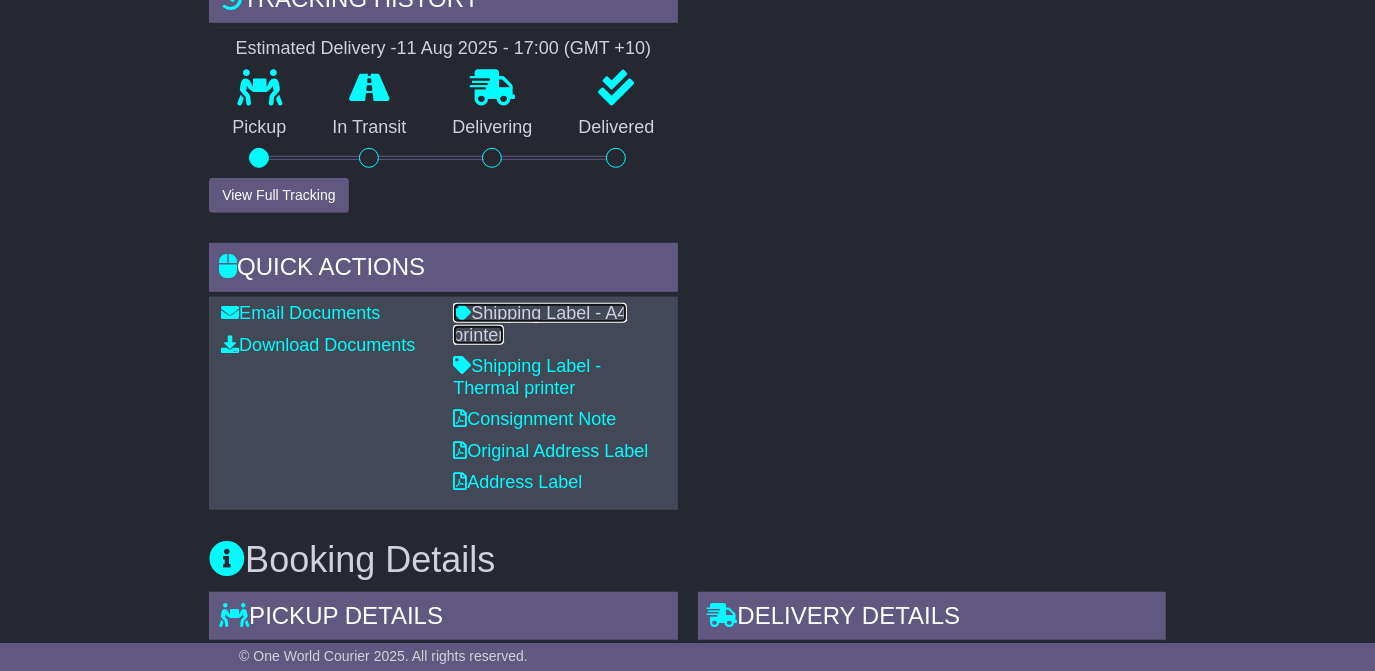 click on "Shipping Label - A4 printer" at bounding box center [540, 324] 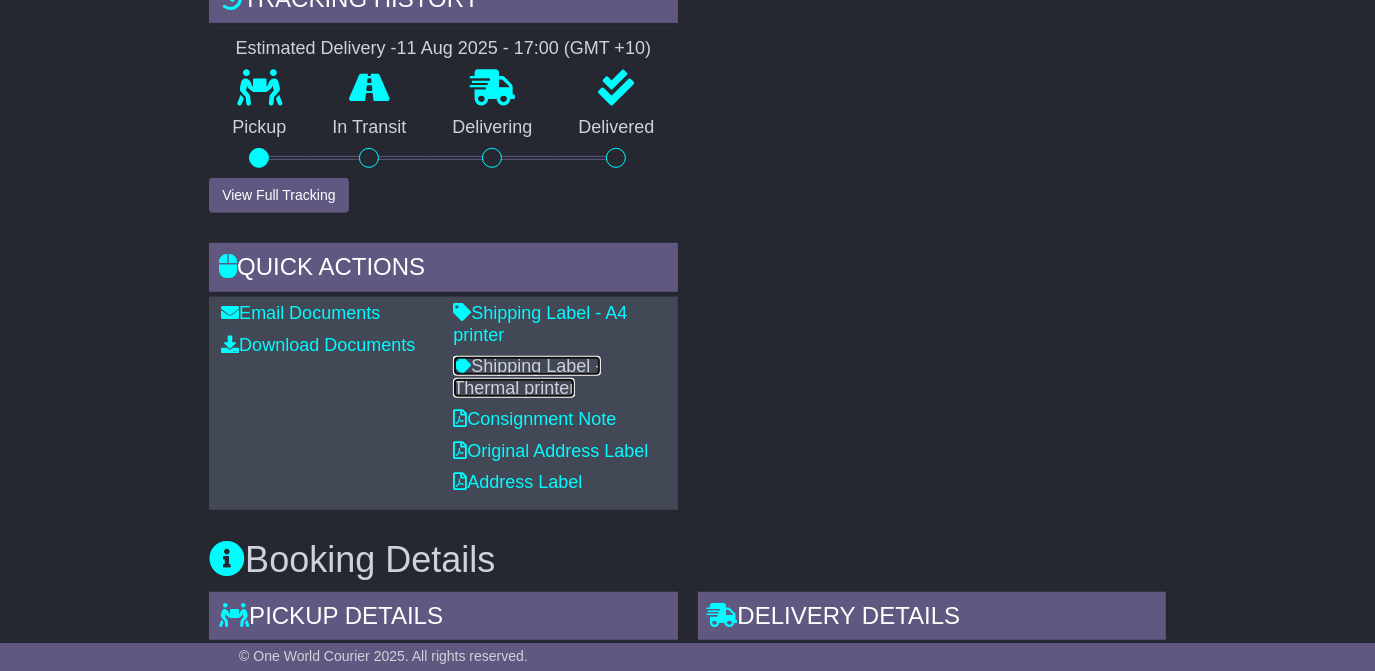 click on "Shipping Label - Thermal printer" at bounding box center [527, 377] 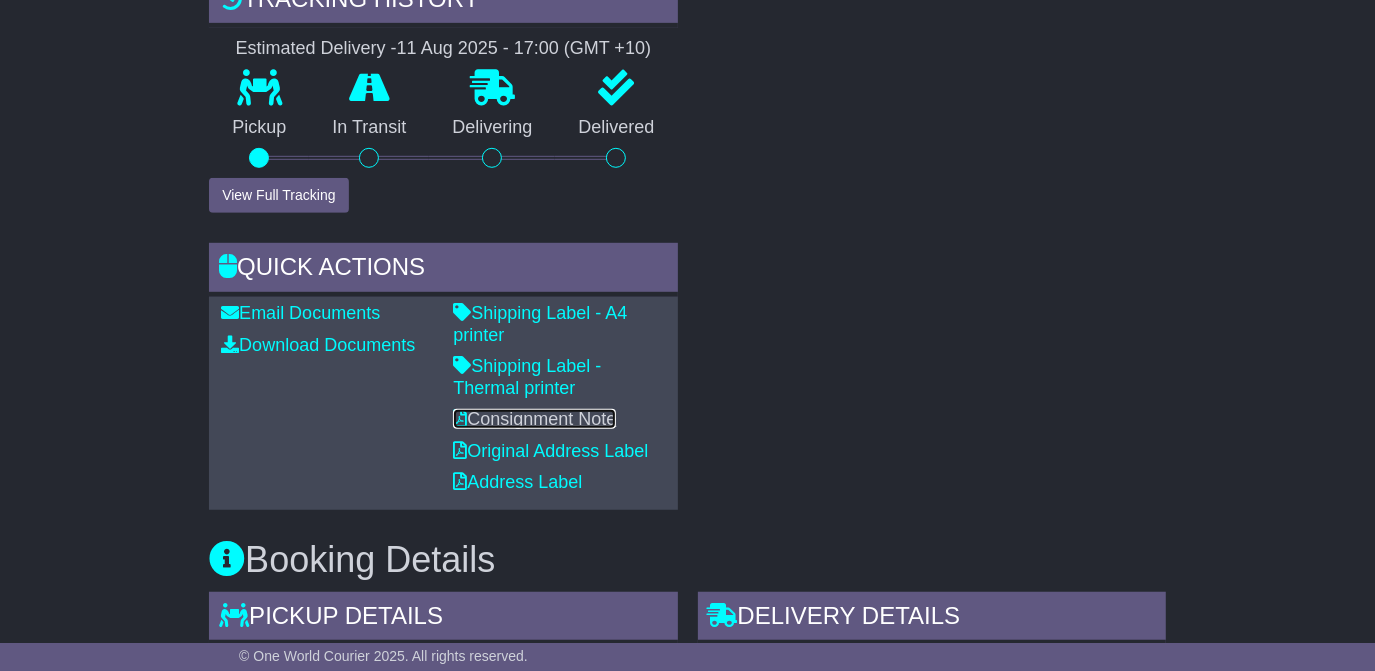 click on "Consignment Note" at bounding box center [534, 419] 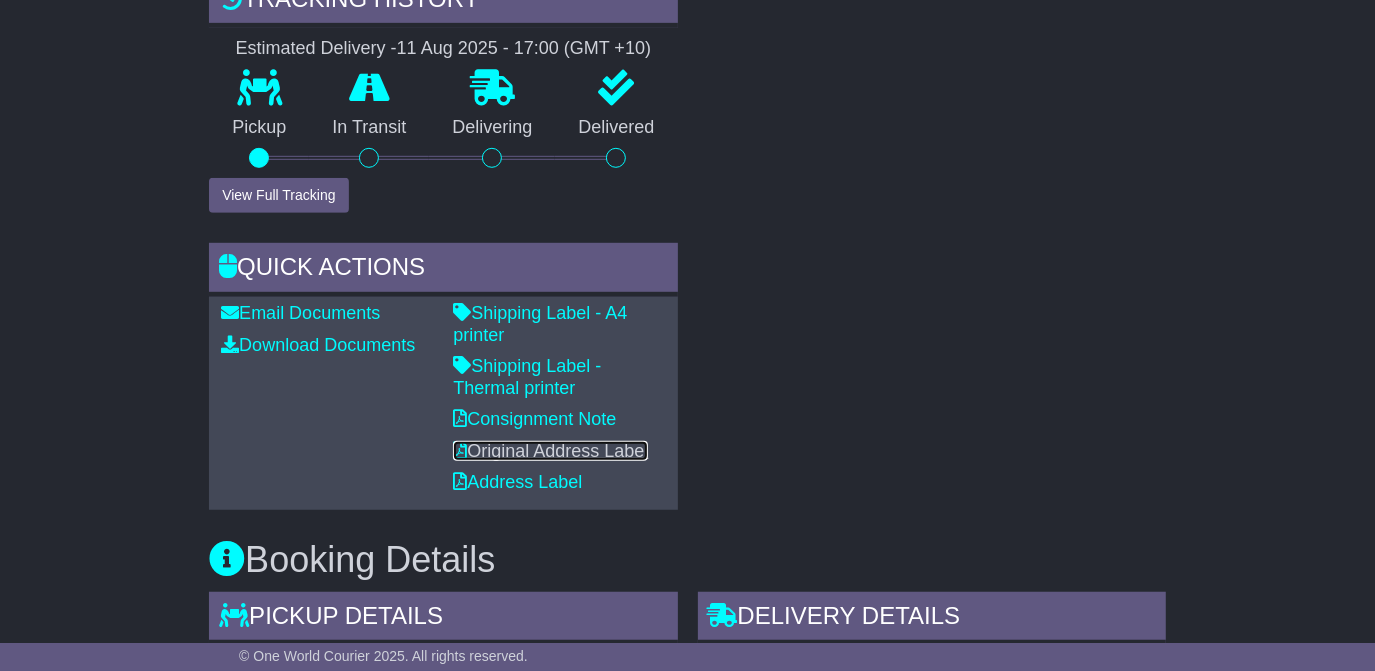 click on "Original Address Label" at bounding box center [550, 451] 